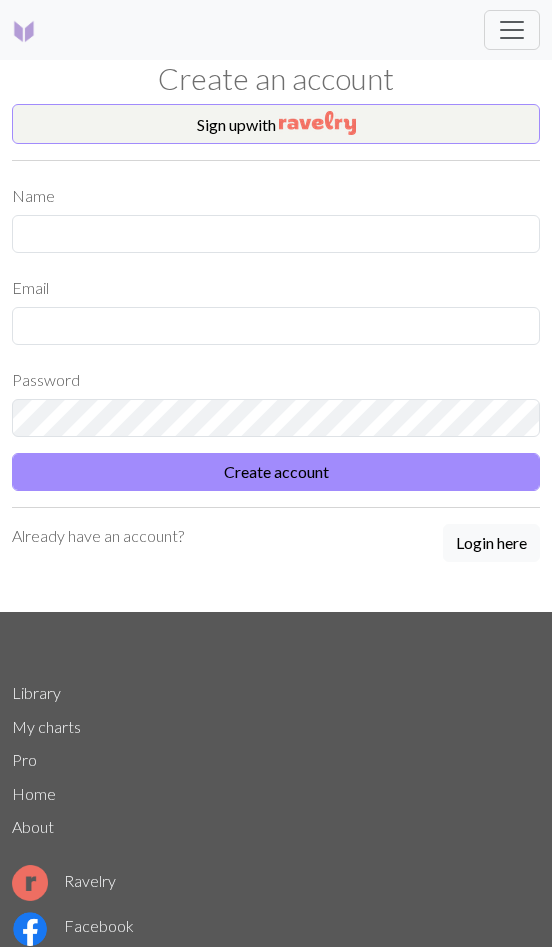 scroll, scrollTop: 73, scrollLeft: 0, axis: vertical 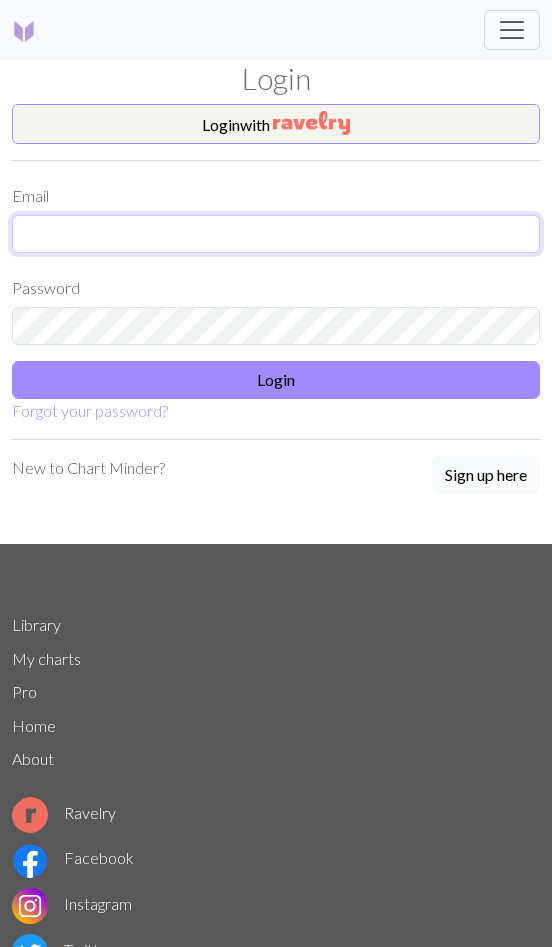click at bounding box center (276, 234) 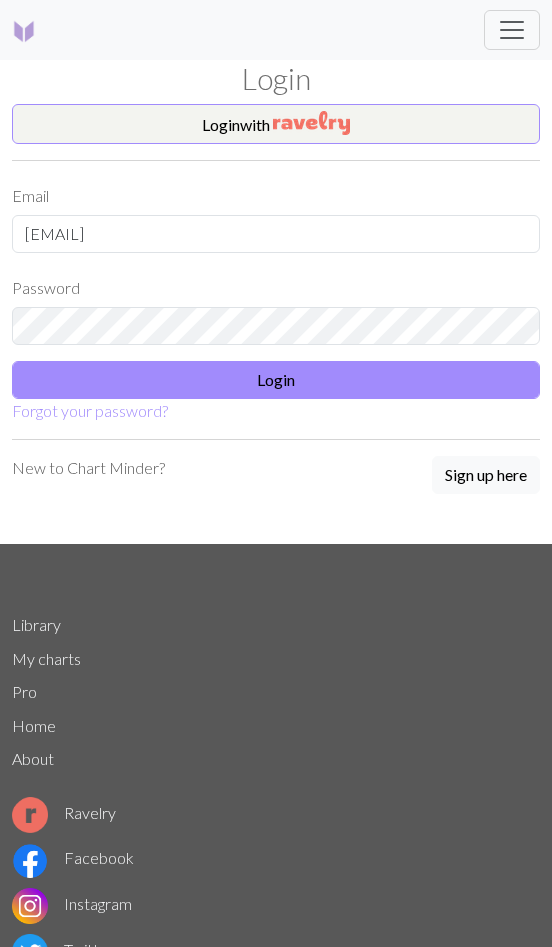click on "Login" at bounding box center (276, 380) 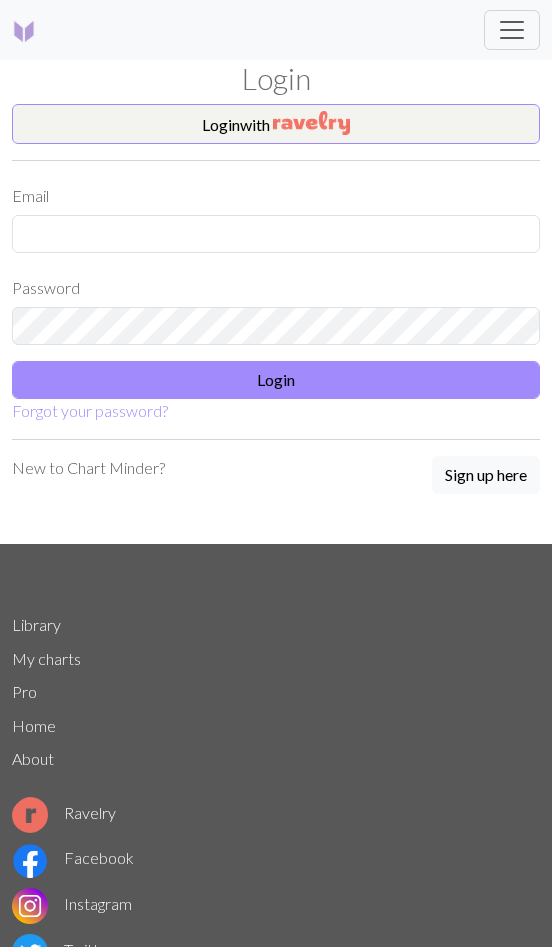 scroll, scrollTop: 0, scrollLeft: 0, axis: both 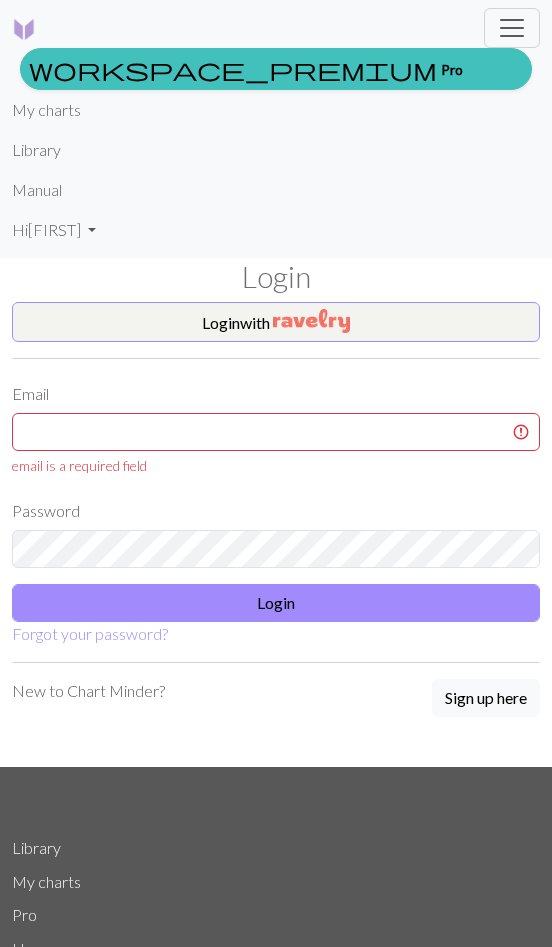 click on "Library" at bounding box center [36, 150] 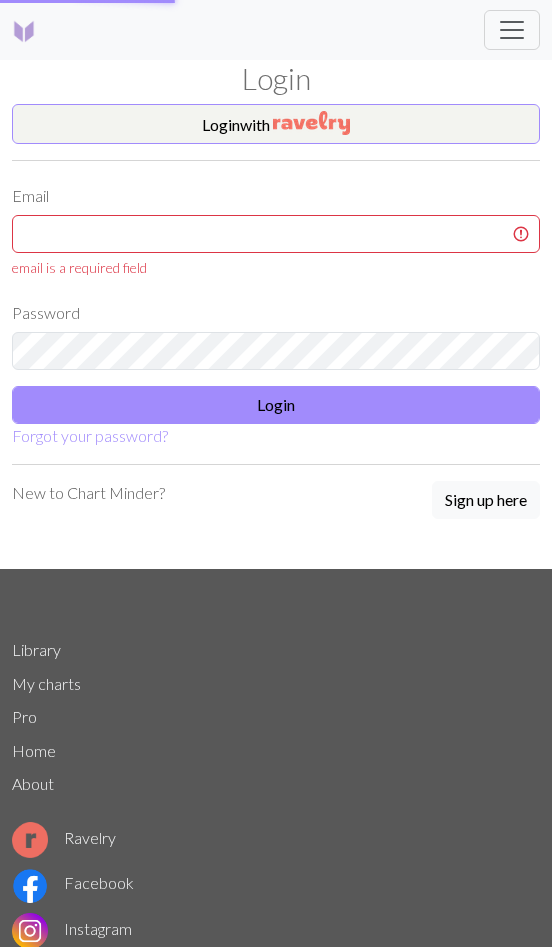 click at bounding box center [512, 30] 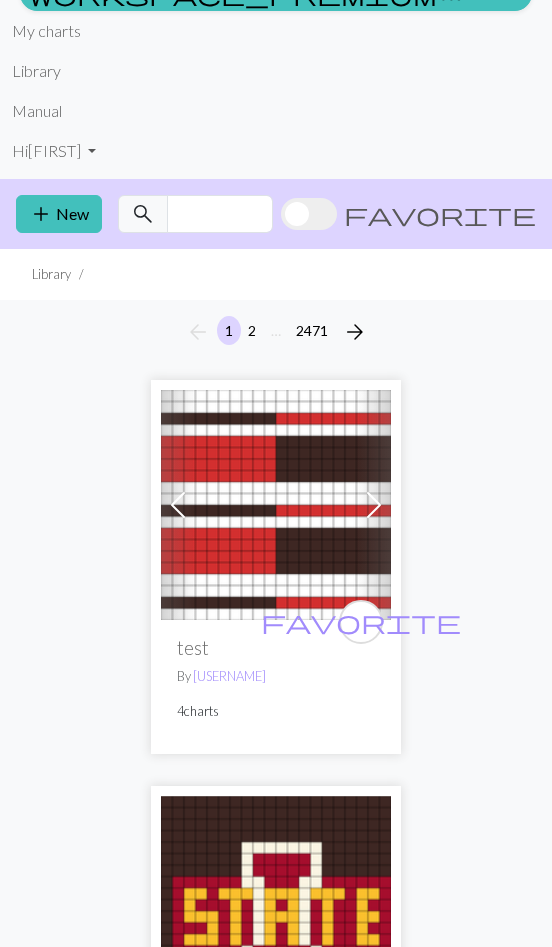 scroll, scrollTop: 70, scrollLeft: 0, axis: vertical 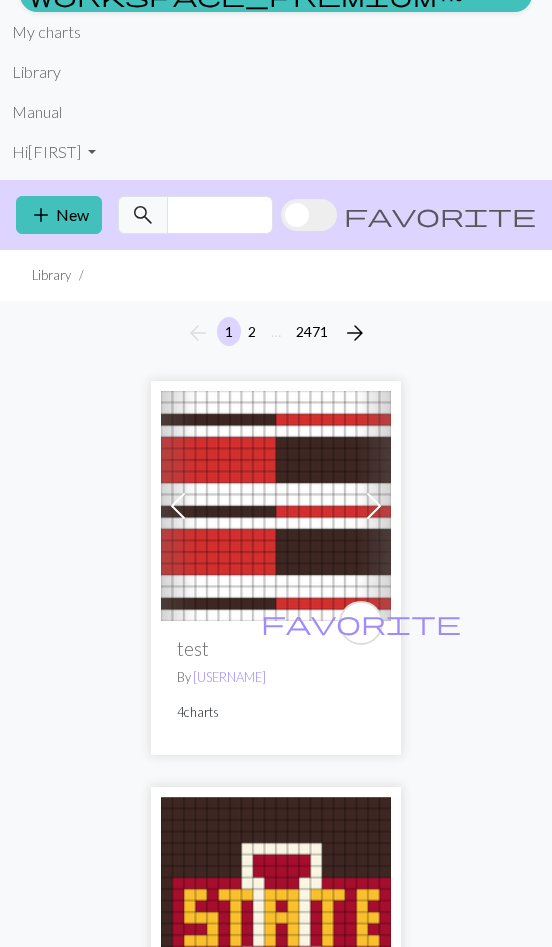 click on "add   New" at bounding box center (59, 215) 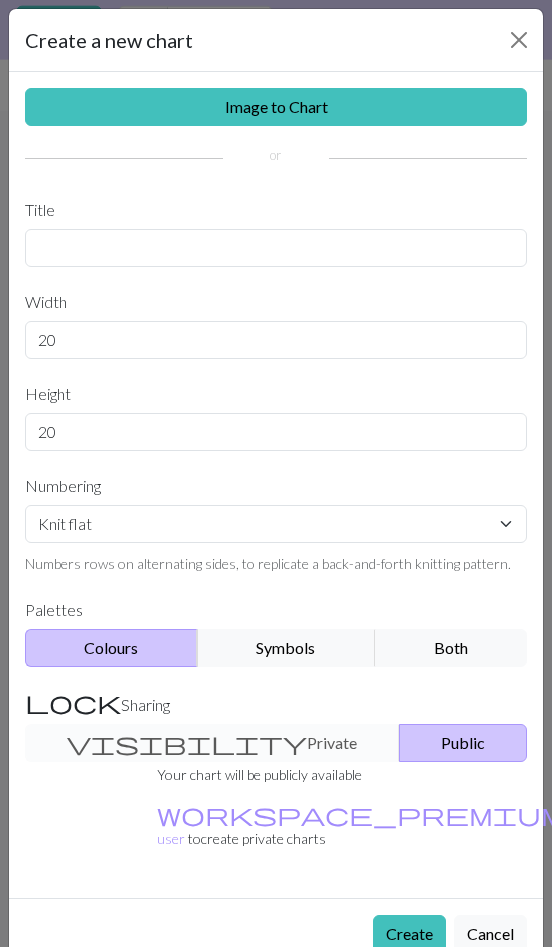 scroll, scrollTop: 71, scrollLeft: 0, axis: vertical 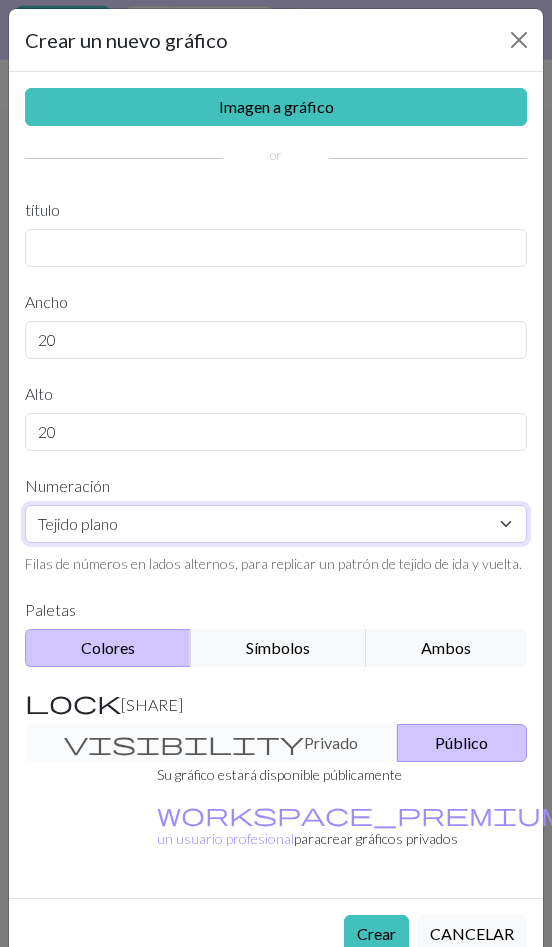 click on "[PRODUCT] [PRODUCT] [PRODUCT]" at bounding box center [276, 524] 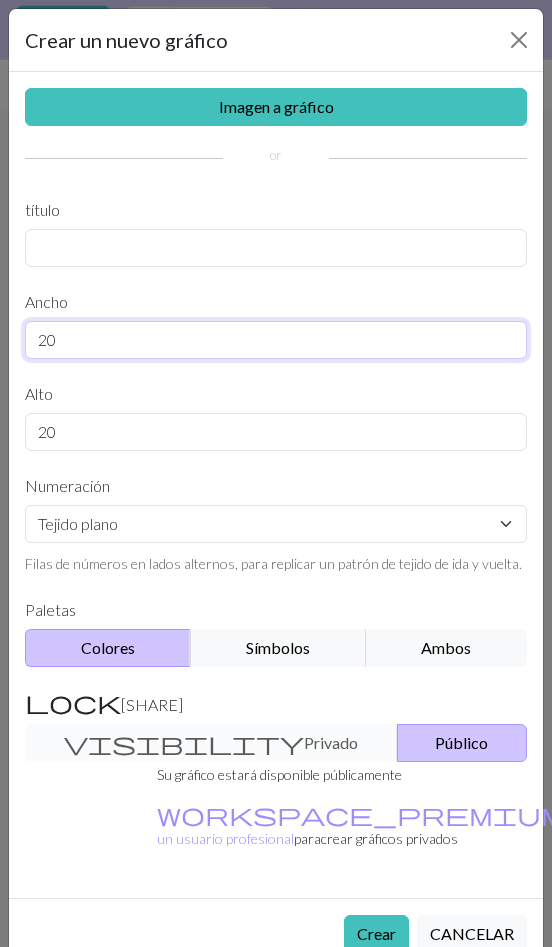 click on "20" at bounding box center [276, 340] 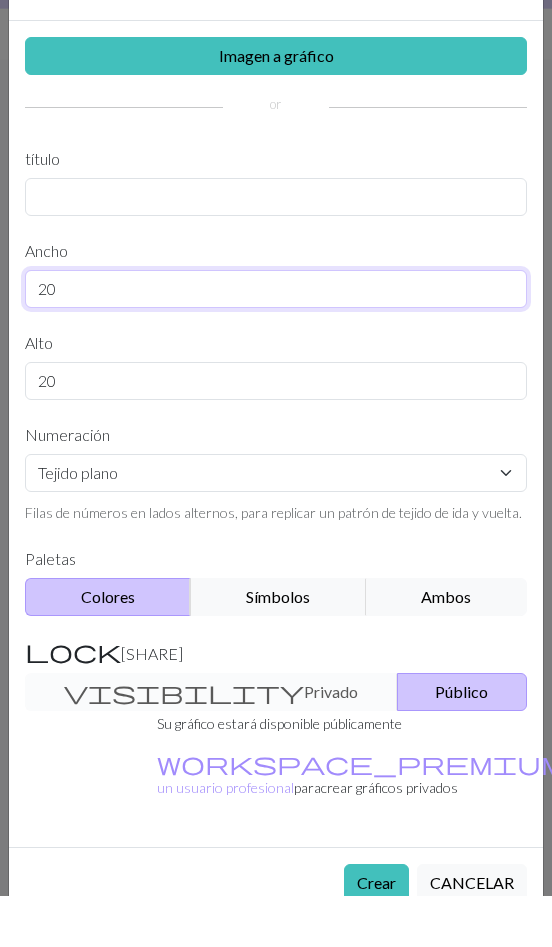 type on "2" 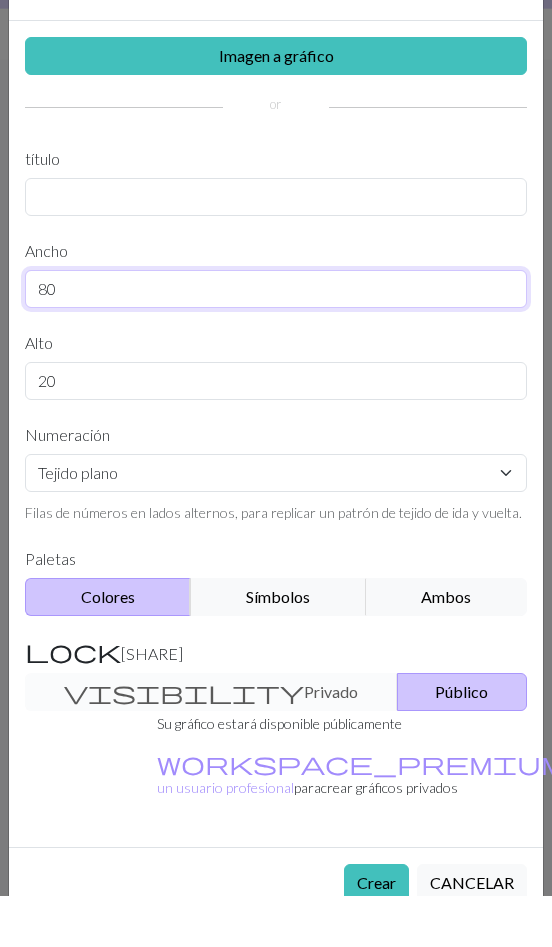 type on "80" 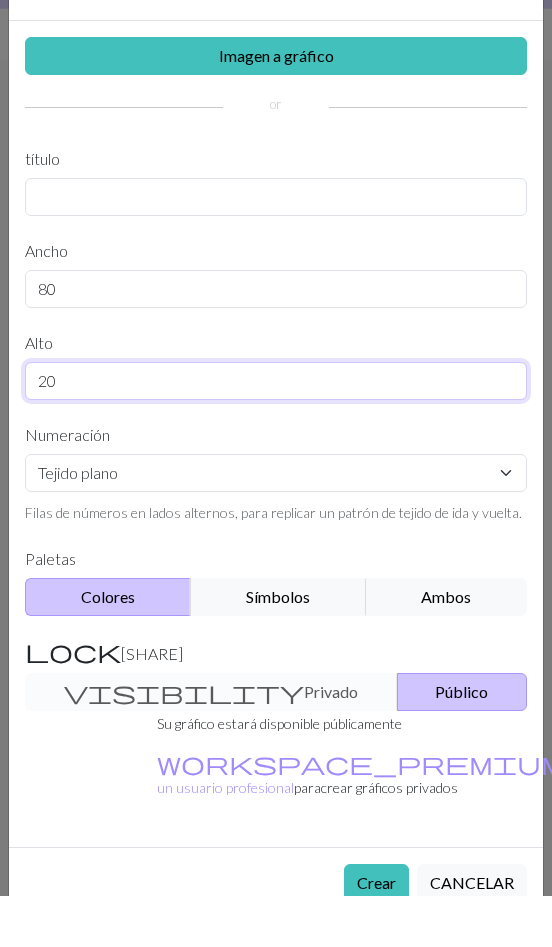 click on "20" at bounding box center [276, 432] 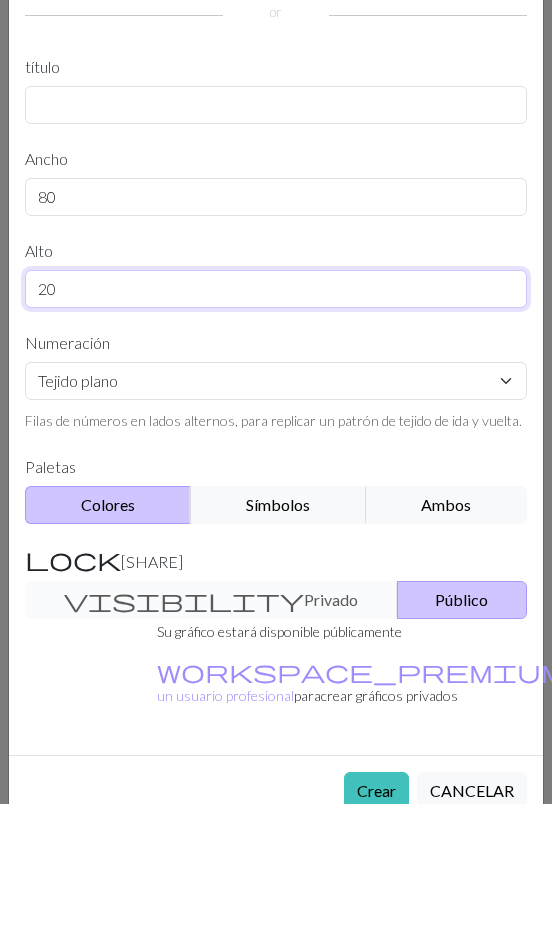 click on "20" at bounding box center [276, 432] 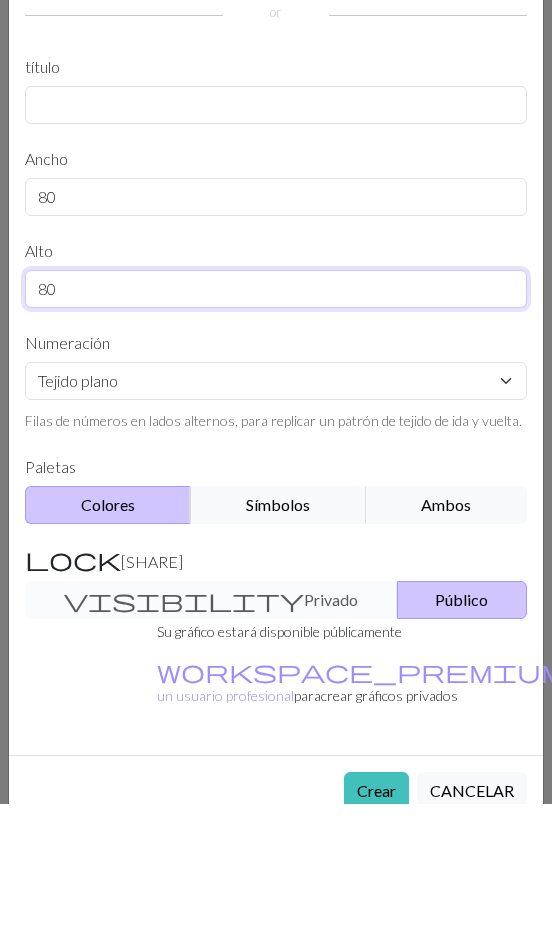 type on "80" 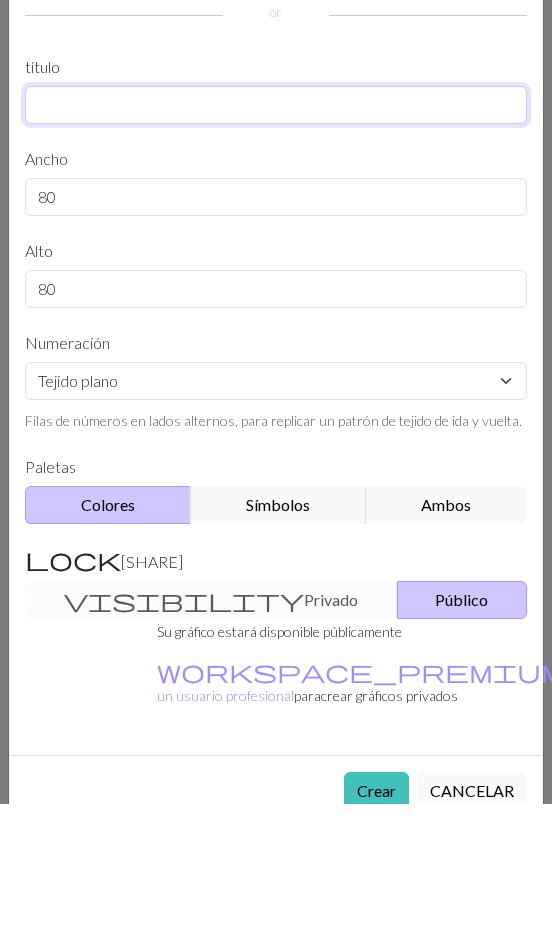 click at bounding box center (276, 248) 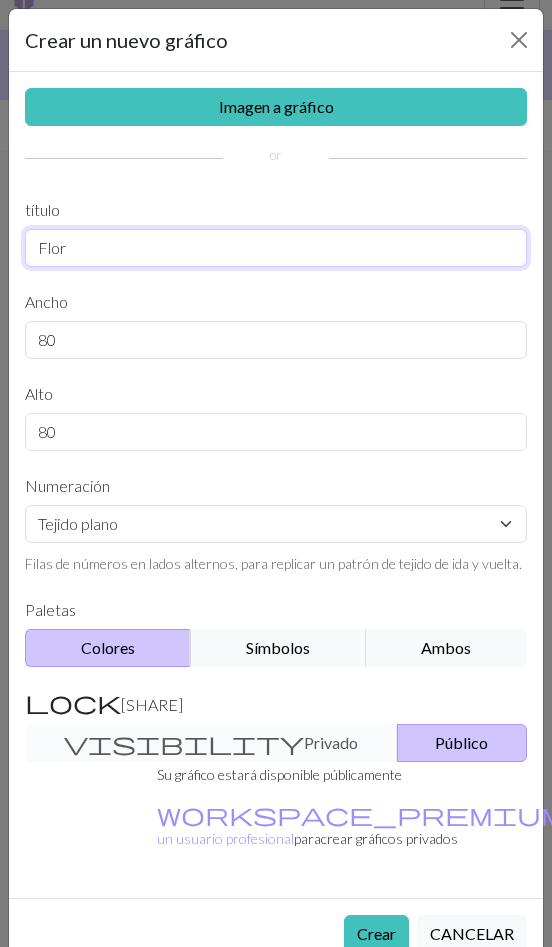 type on "Flor" 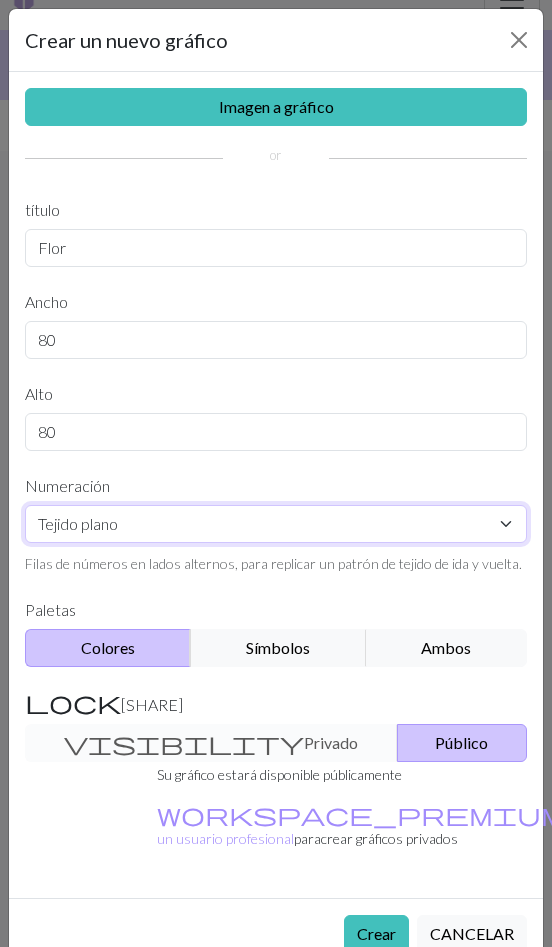 click on "[PRODUCT] [PRODUCT] [PRODUCT]" at bounding box center [276, 524] 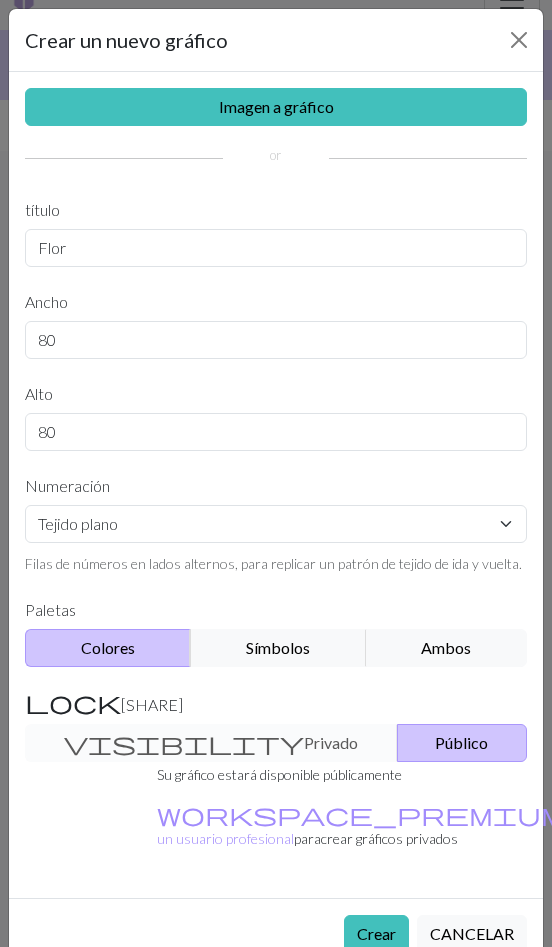 click on "Símbolos" at bounding box center [278, 648] 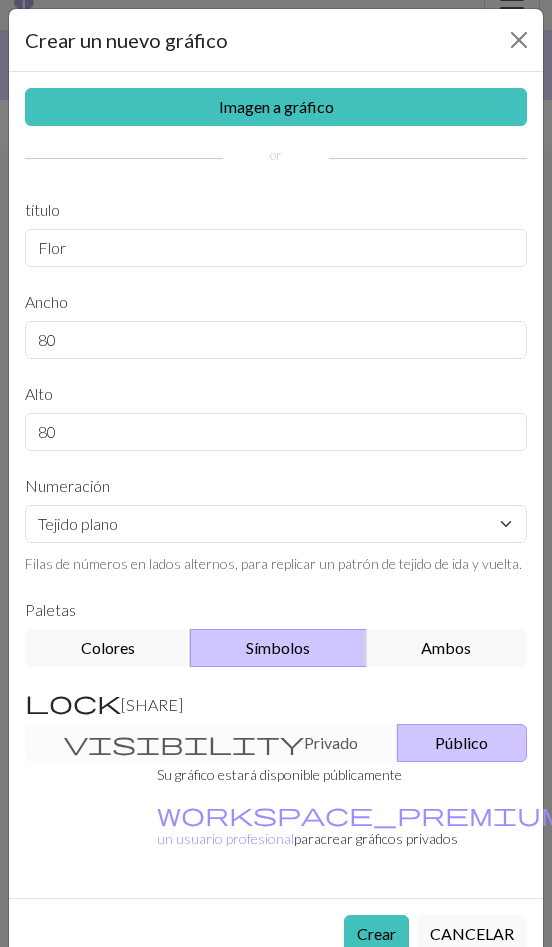 click on "visibility Privado Público" at bounding box center [276, 743] 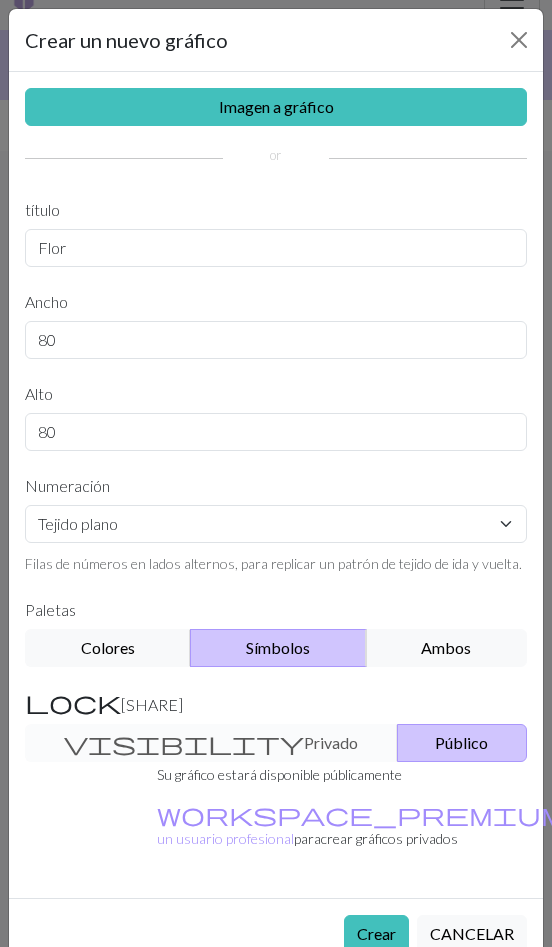 click on "Imagen a gráfico" at bounding box center (276, 107) 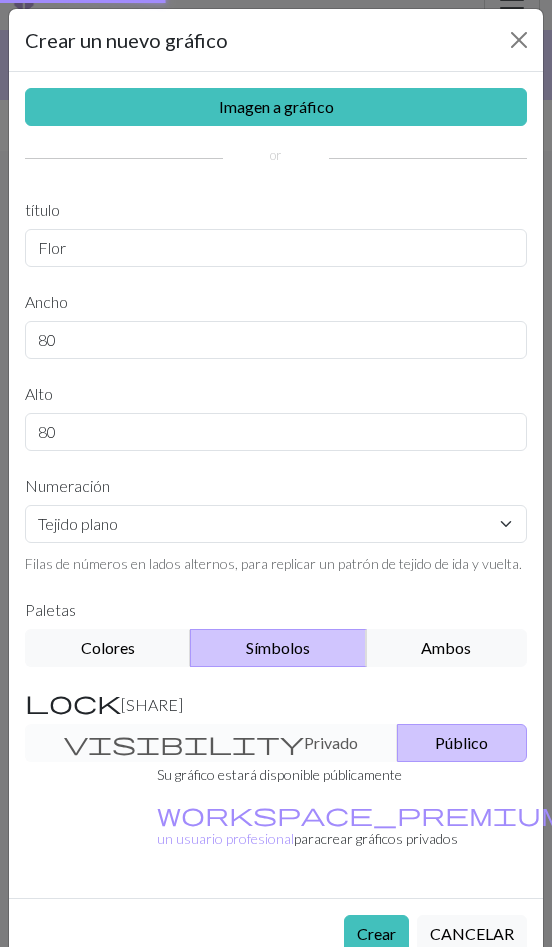 scroll, scrollTop: 0, scrollLeft: 0, axis: both 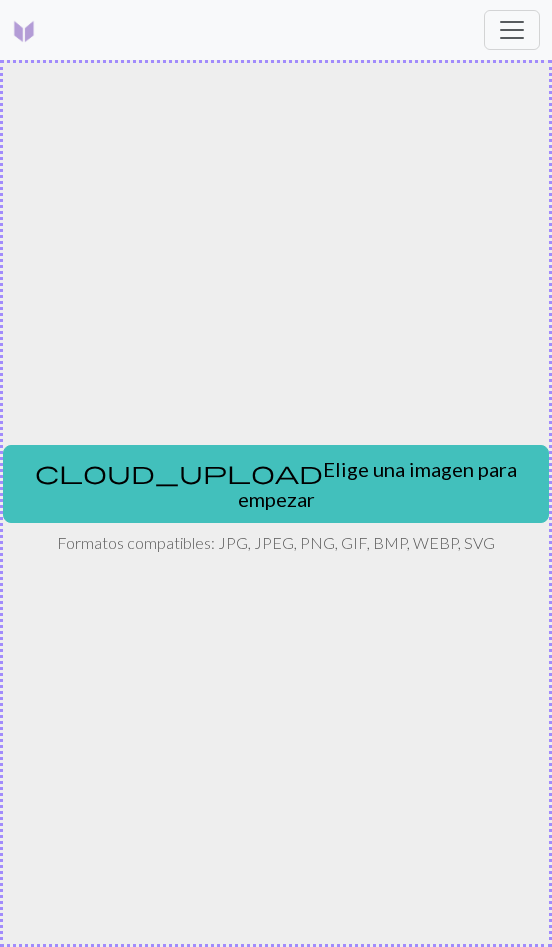 click on "cloud_upload Elige una imagen para empezar" at bounding box center (276, 484) 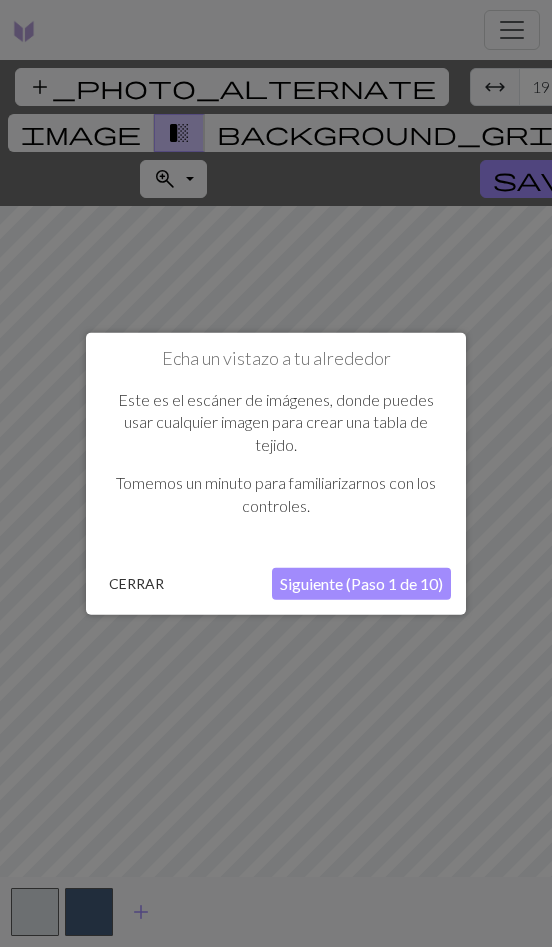 click on "Siguiente (Paso 1 de 10)" at bounding box center (361, 584) 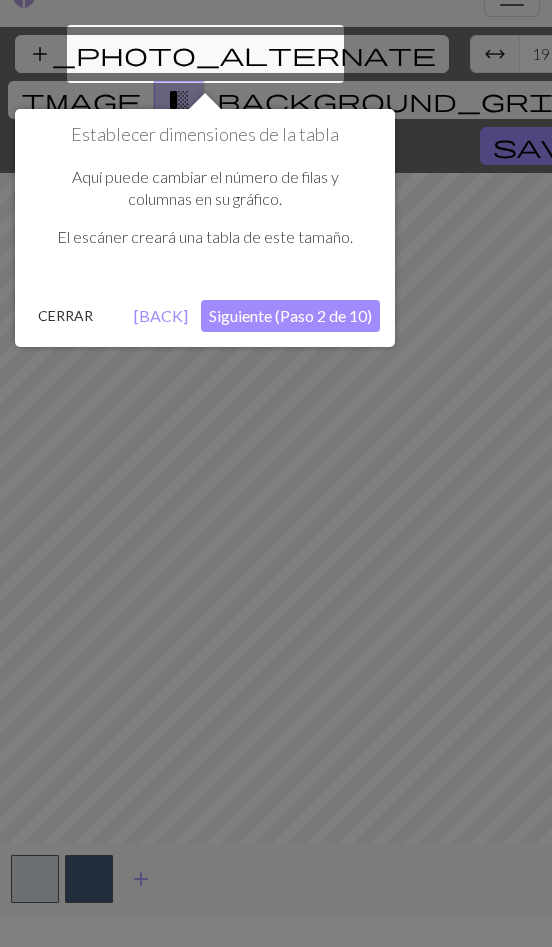 scroll, scrollTop: 38, scrollLeft: 0, axis: vertical 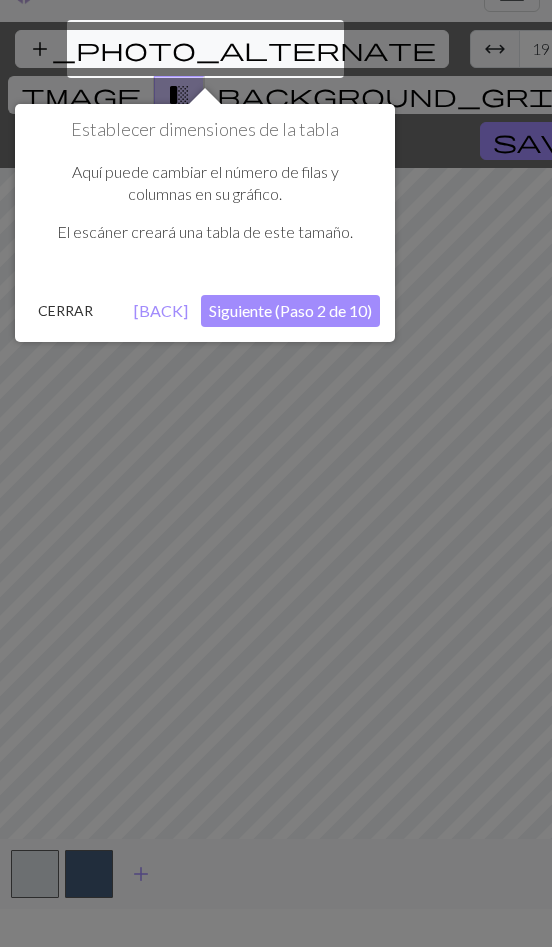 click on "Siguiente (Paso 2 de 10)" at bounding box center [290, 311] 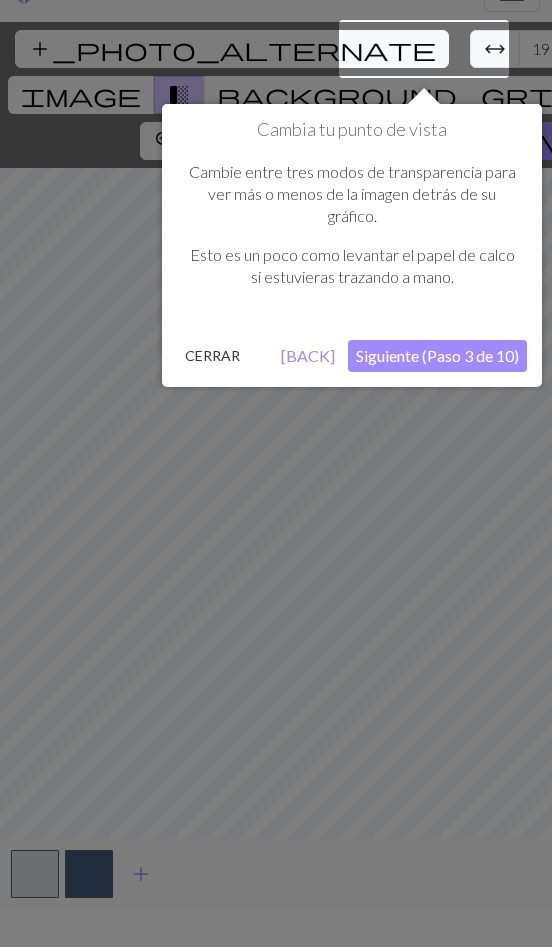 click on "[BACK]" at bounding box center (308, 356) 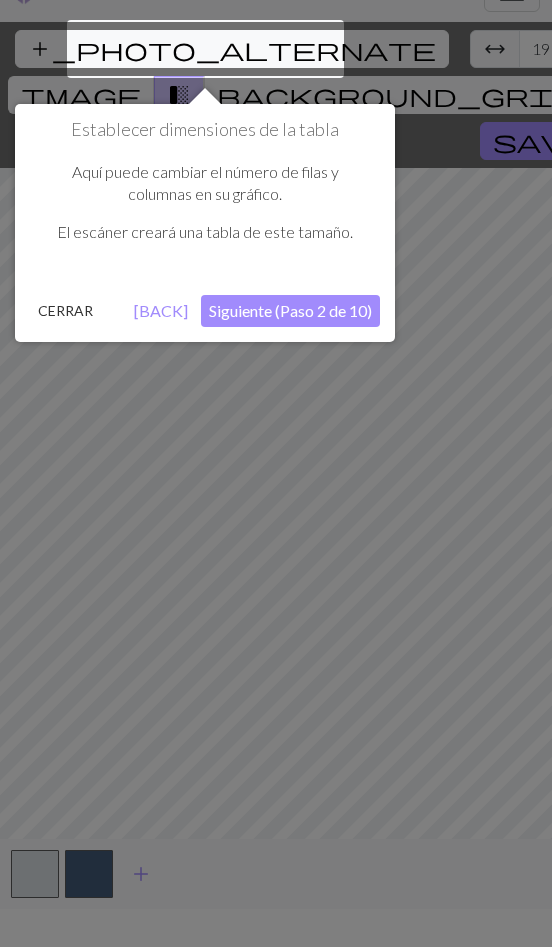 click on "Siguiente (Paso 2 de 10)" at bounding box center (290, 311) 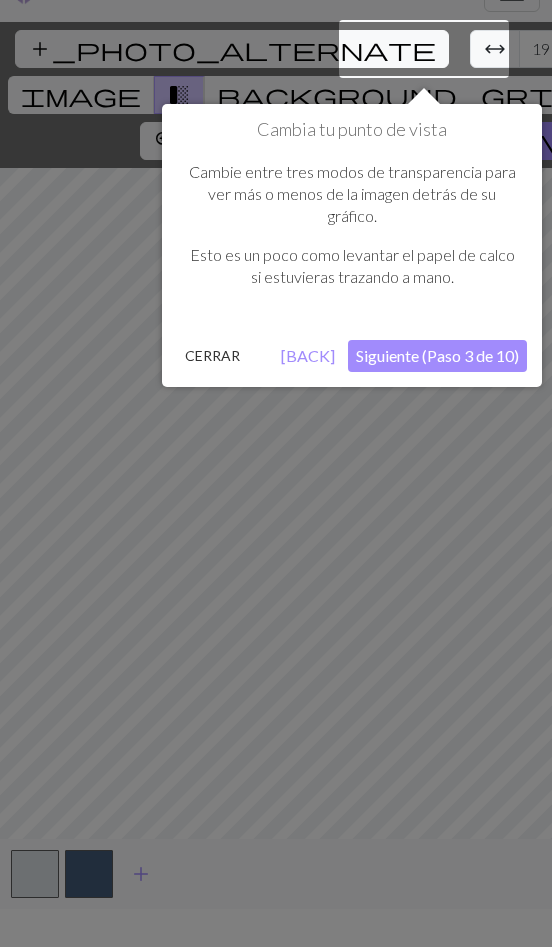 click on "Siguiente (Paso 3 de 10)" at bounding box center (437, 356) 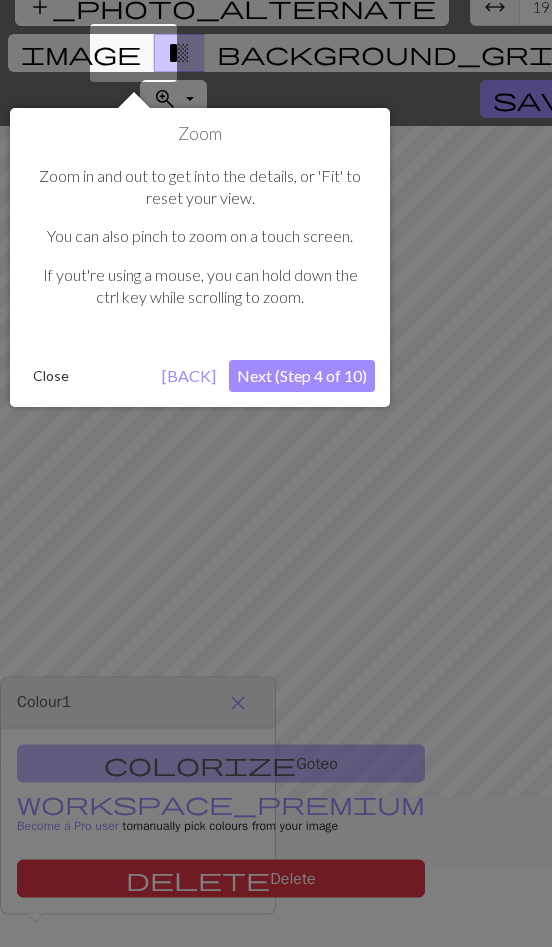 scroll, scrollTop: 84, scrollLeft: 0, axis: vertical 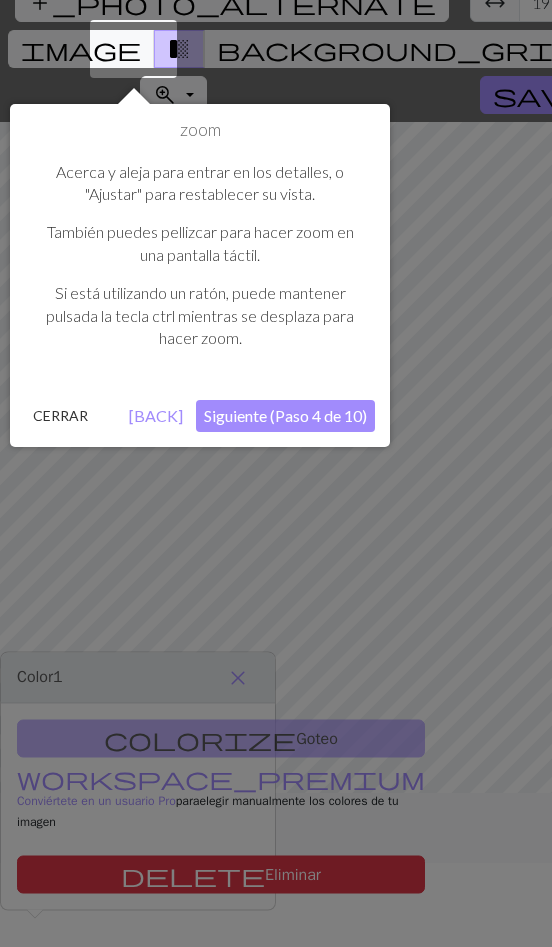 click on "Acerca y aleja para entrar en los detalles, o "Ajustar" para restablecer su vista. También puedes pellizcar para hacer zoom en una pantalla táctil. Si está utilizando un ratón, puede mantener pulsada la tecla ctrl mientras se desplaza para hacer zoom." at bounding box center (200, 263) 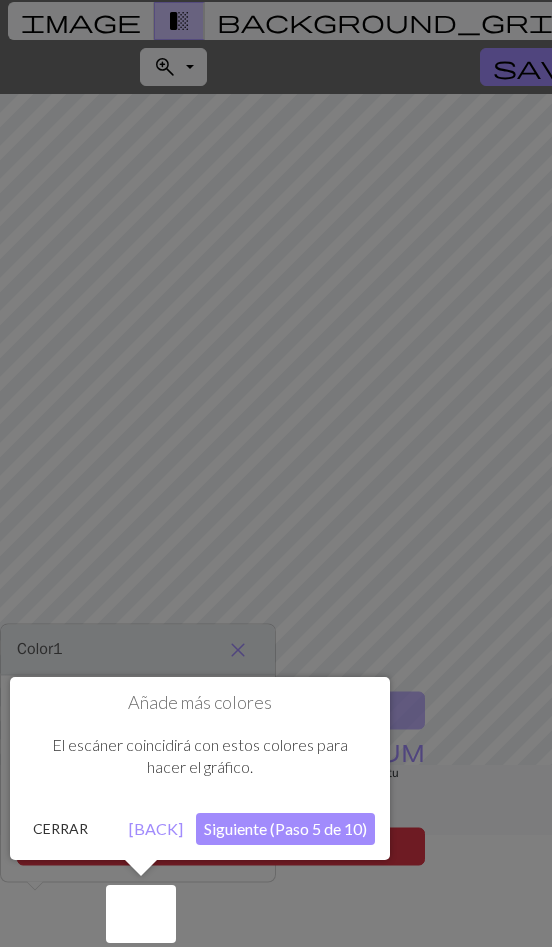 click on "Siguiente (Paso 5 de 10)" at bounding box center (285, 829) 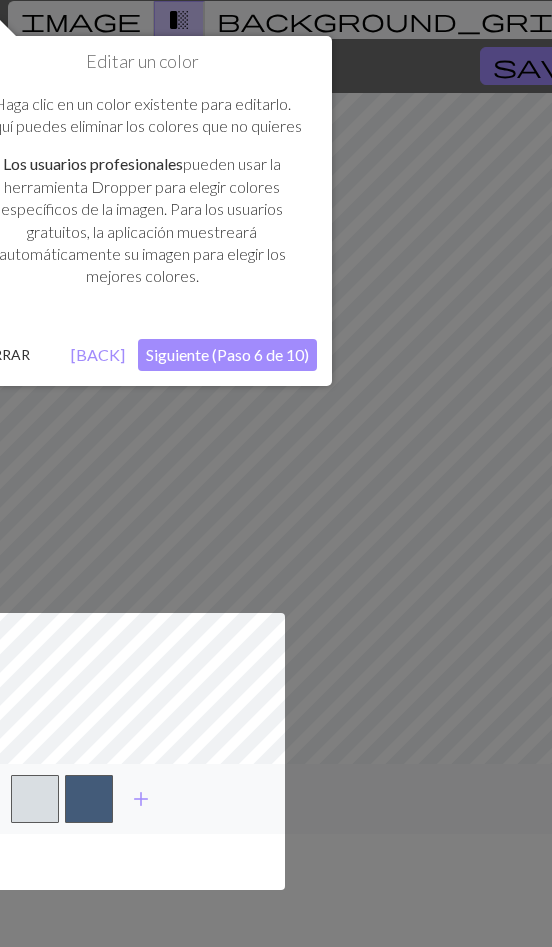 click on "Siguiente (Paso 6 de 10)" at bounding box center [227, 355] 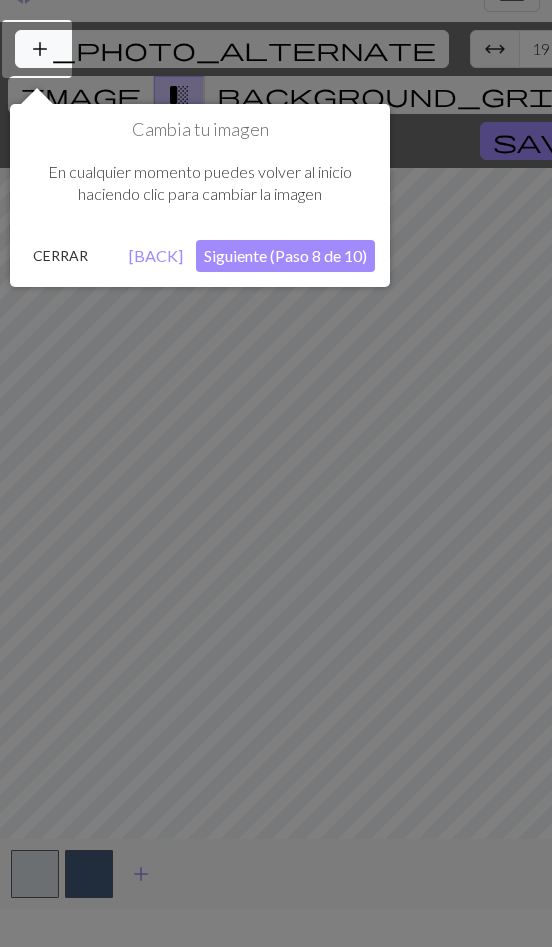 click on "Siguiente (Paso 8 de 10)" at bounding box center (285, 256) 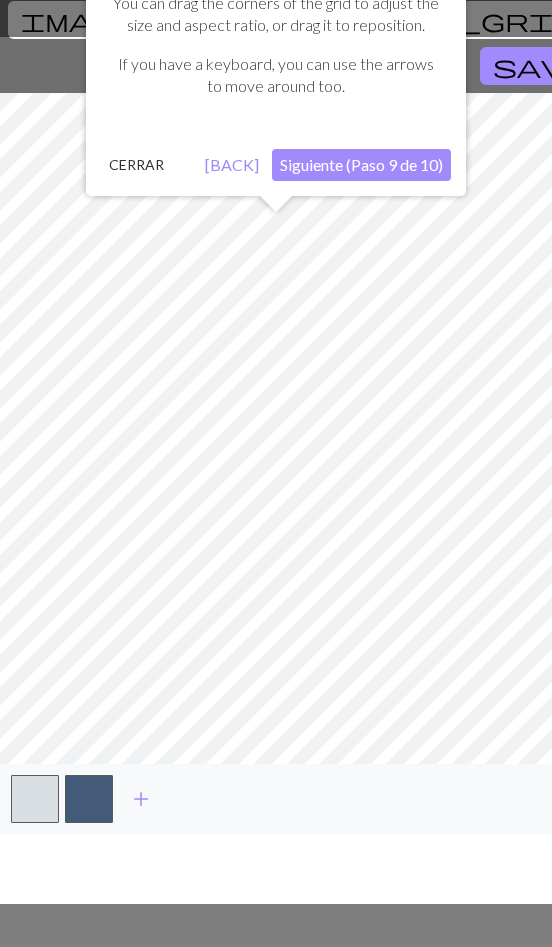 click on "Siguiente (Paso 9 de 10)" at bounding box center (361, 165) 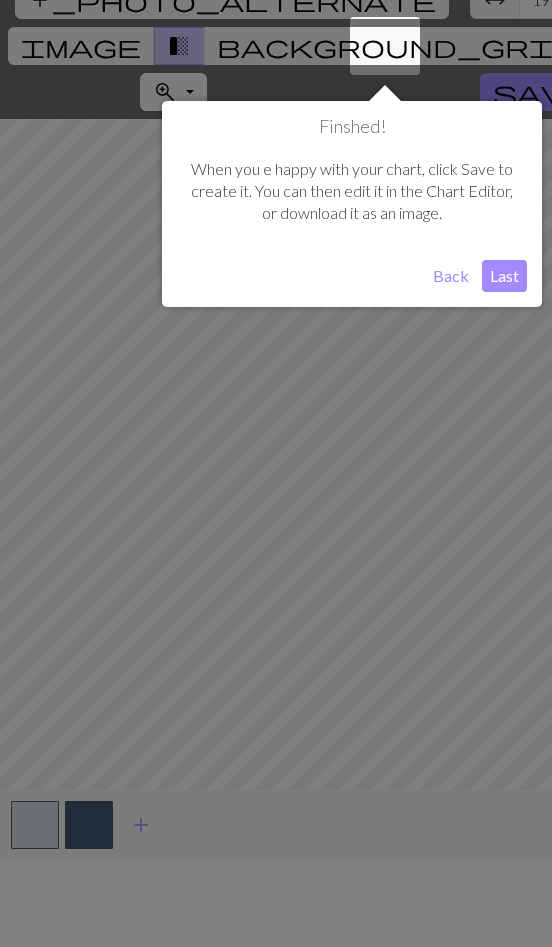 scroll, scrollTop: 84, scrollLeft: 0, axis: vertical 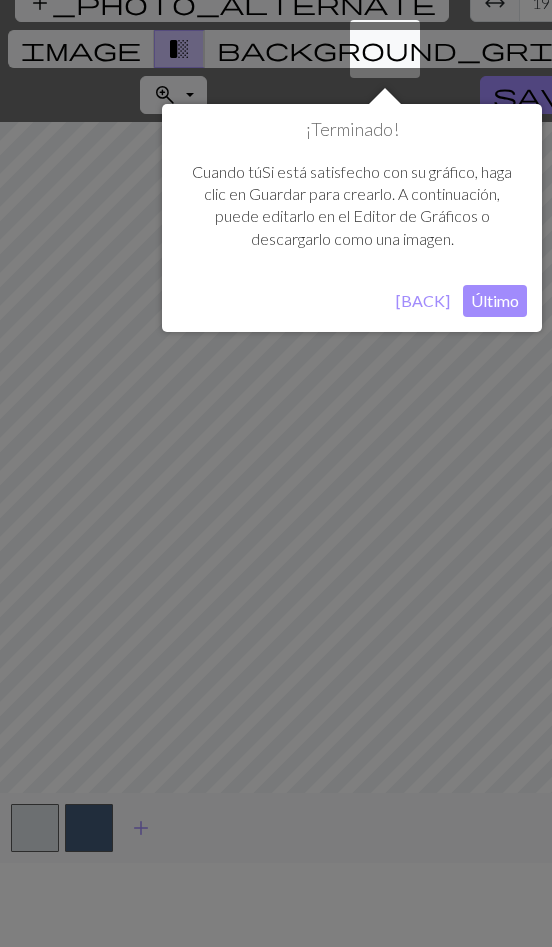 click on "Último" at bounding box center [495, 301] 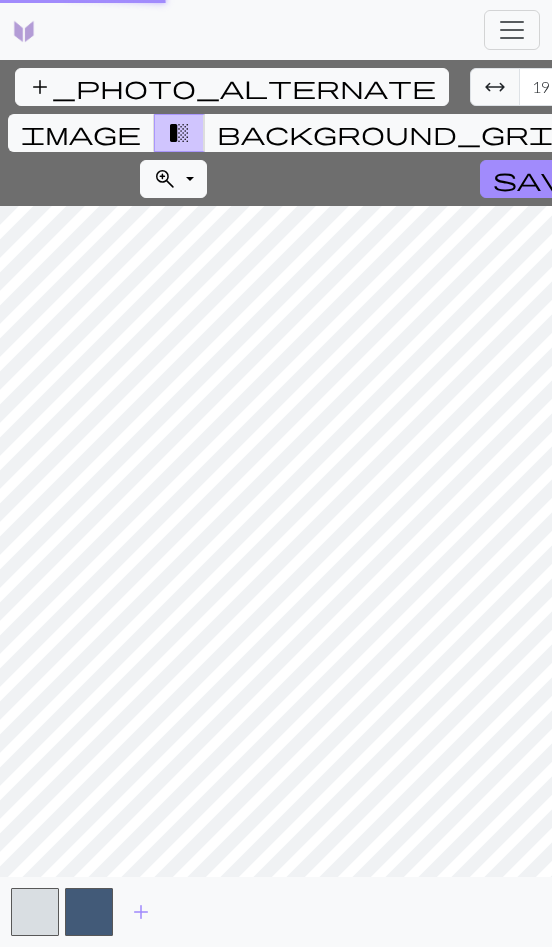 scroll, scrollTop: 30, scrollLeft: 0, axis: vertical 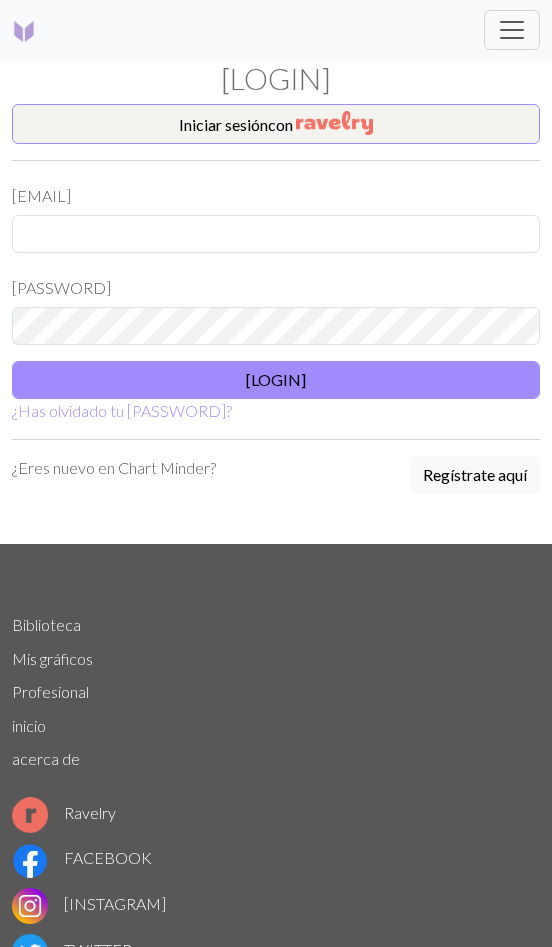 click at bounding box center (512, 30) 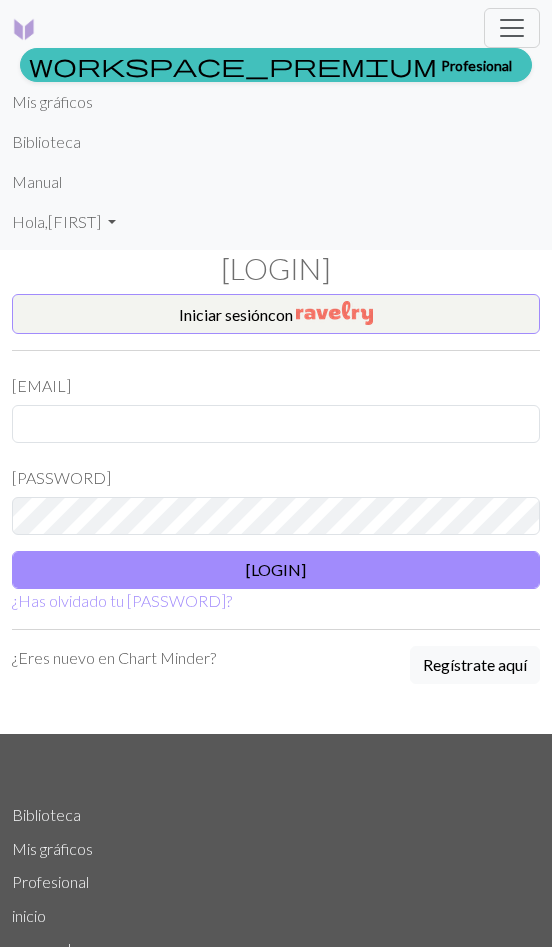 click on "Mis gráficos" at bounding box center (52, 102) 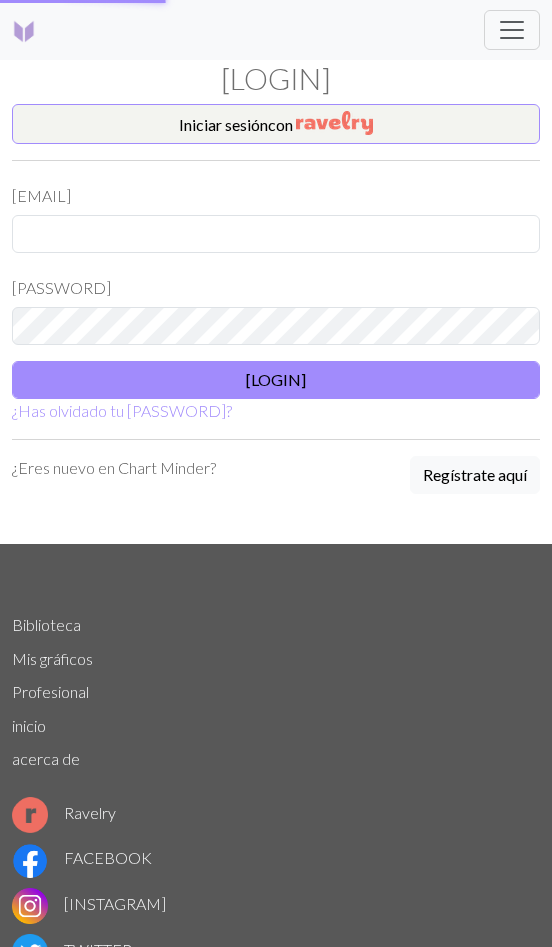 click at bounding box center [512, 30] 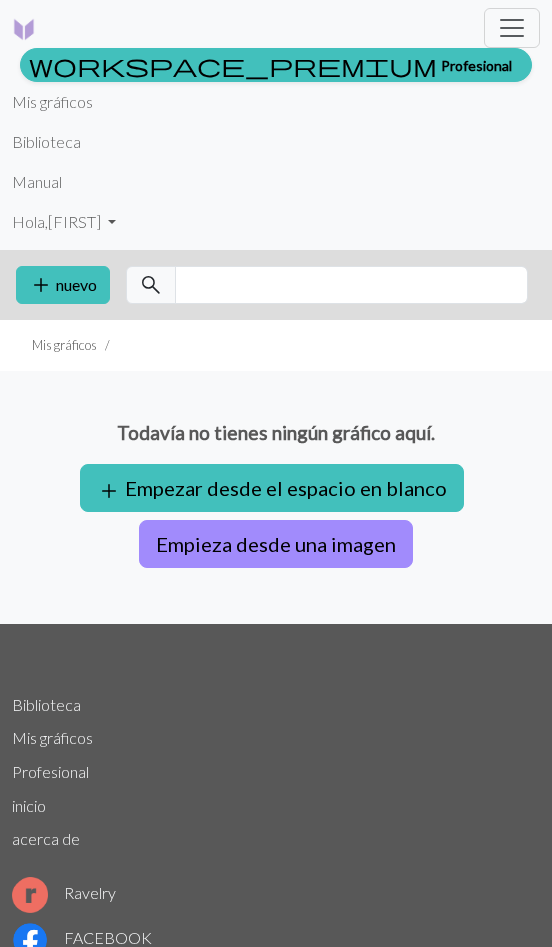 click on "Biblioteca" at bounding box center [46, 142] 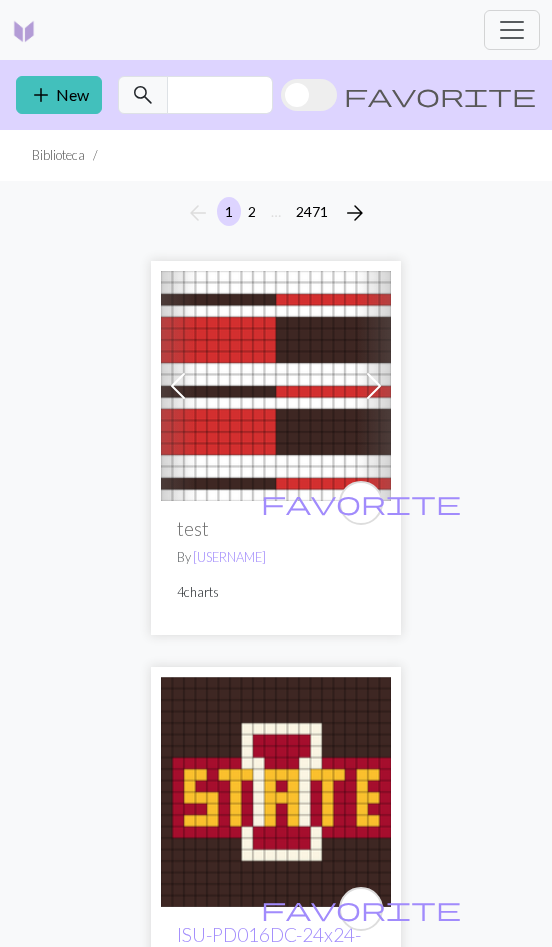 click on "add   New" at bounding box center (59, 95) 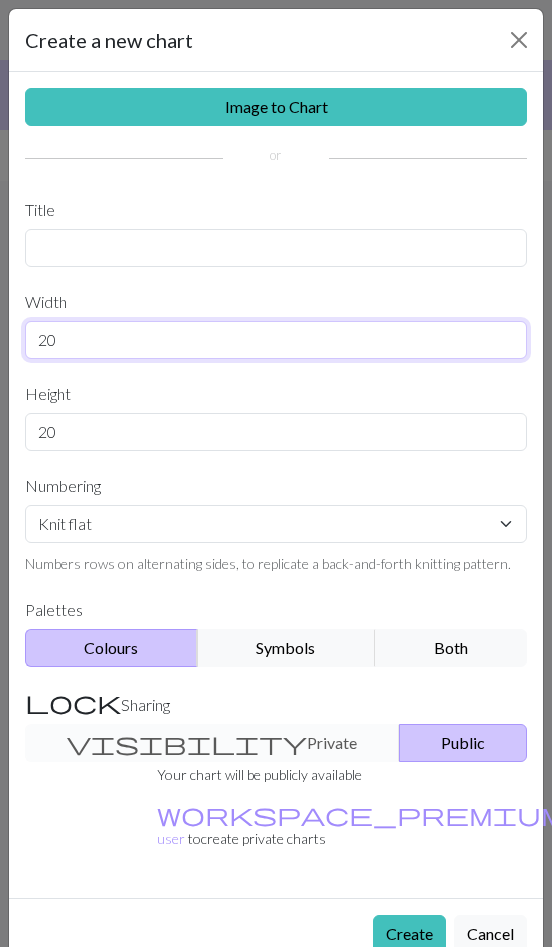 click on "20" at bounding box center [276, 340] 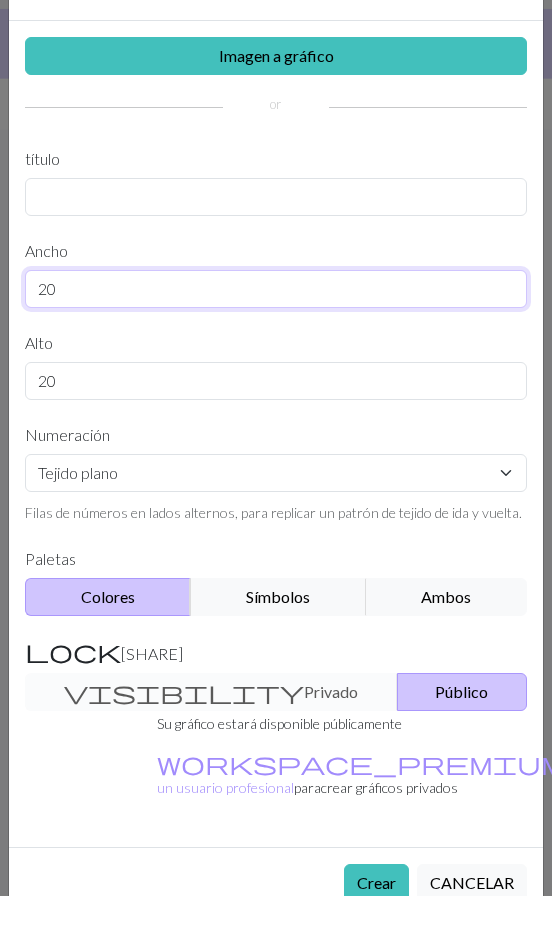 type on "2" 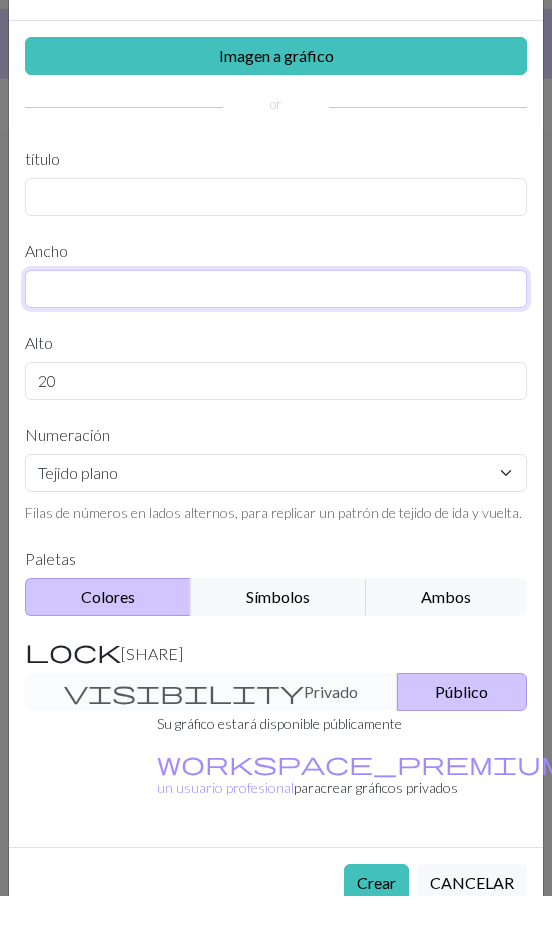 type on "7" 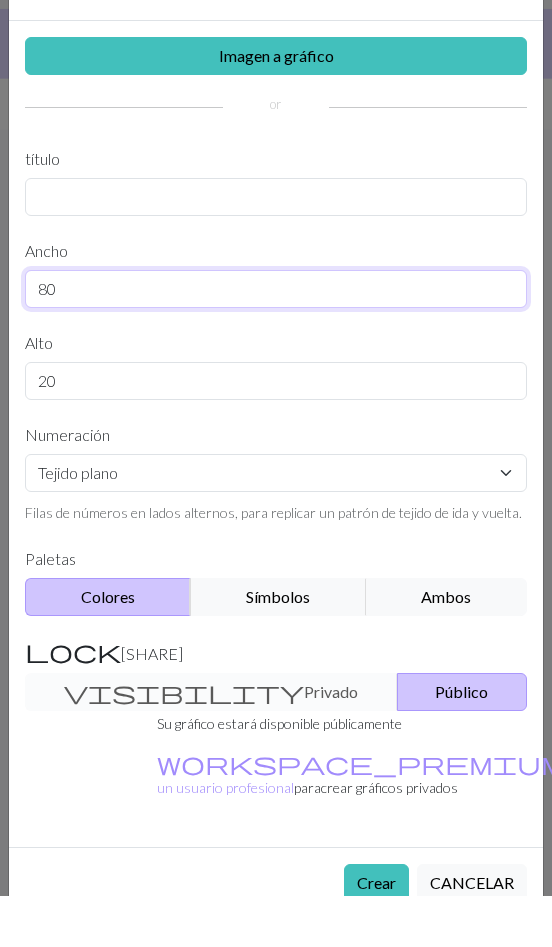 type on "80" 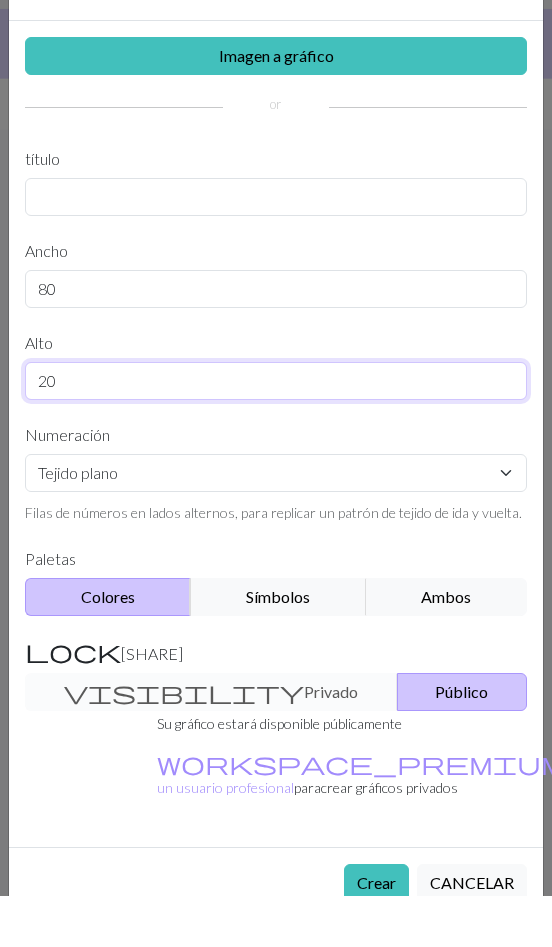 click on "20" at bounding box center (276, 432) 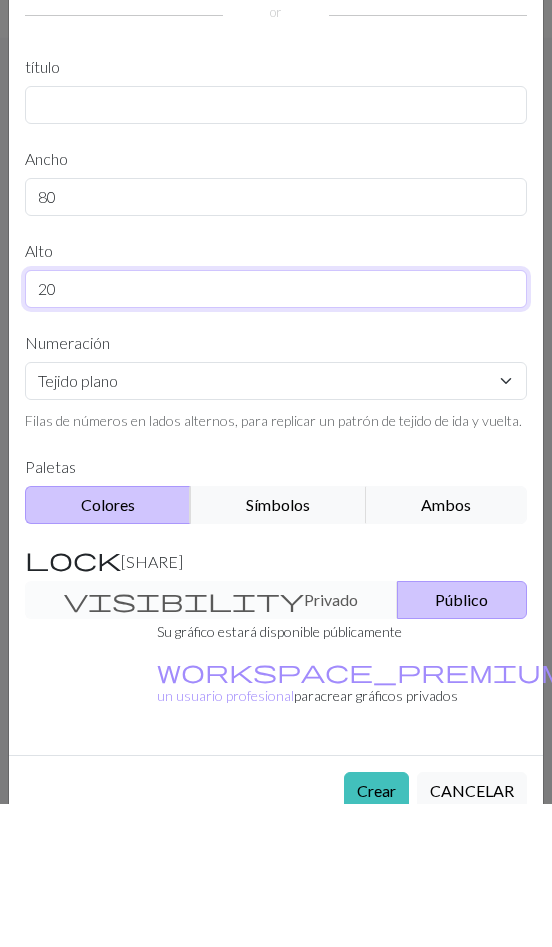 click on "20" at bounding box center [276, 432] 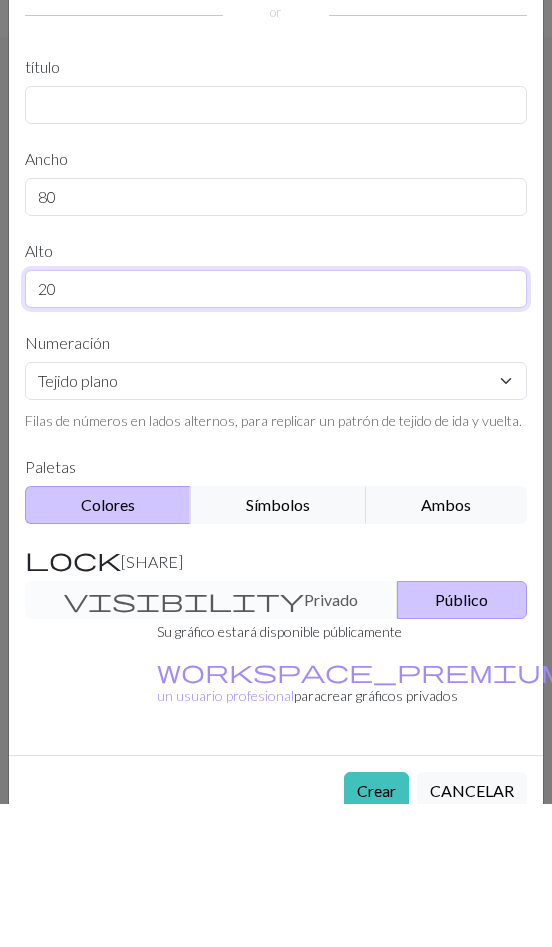 type on "2" 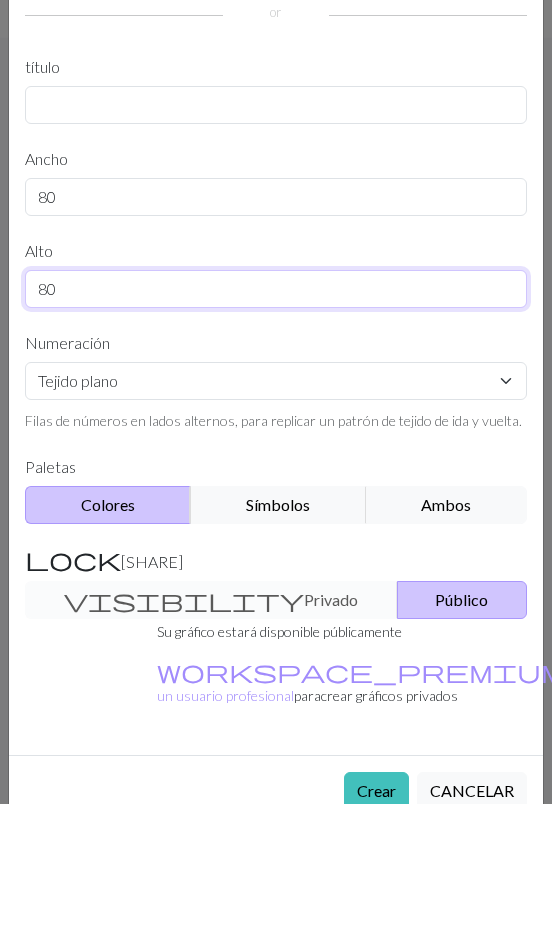 type on "80" 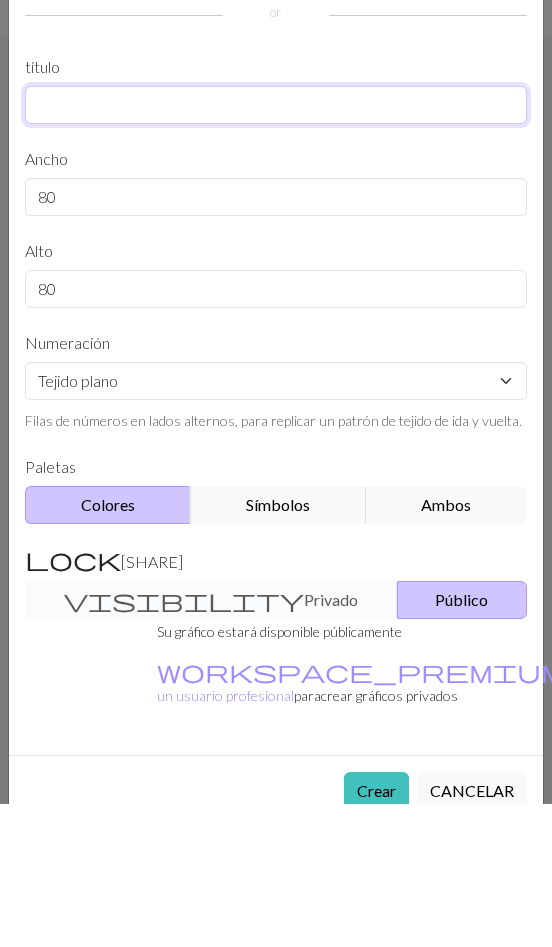 click at bounding box center (276, 248) 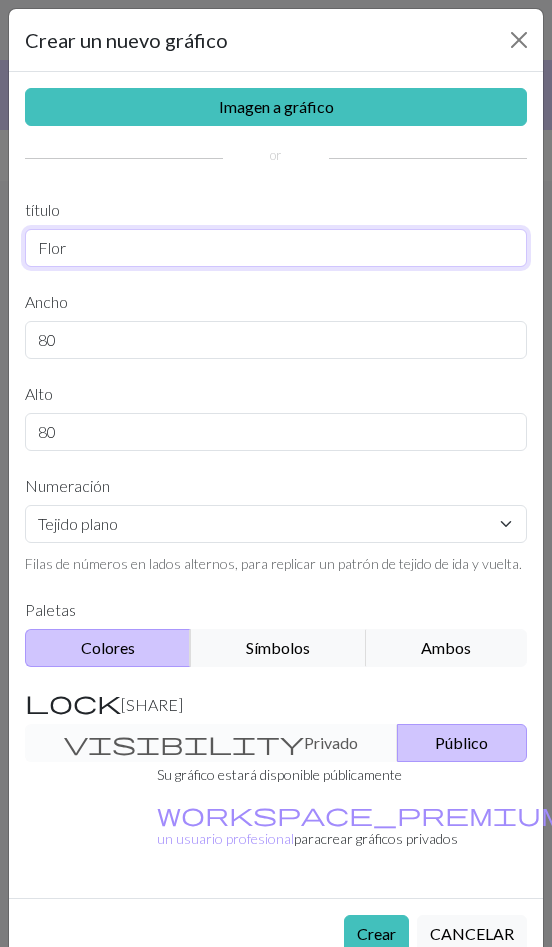 type on "Flor" 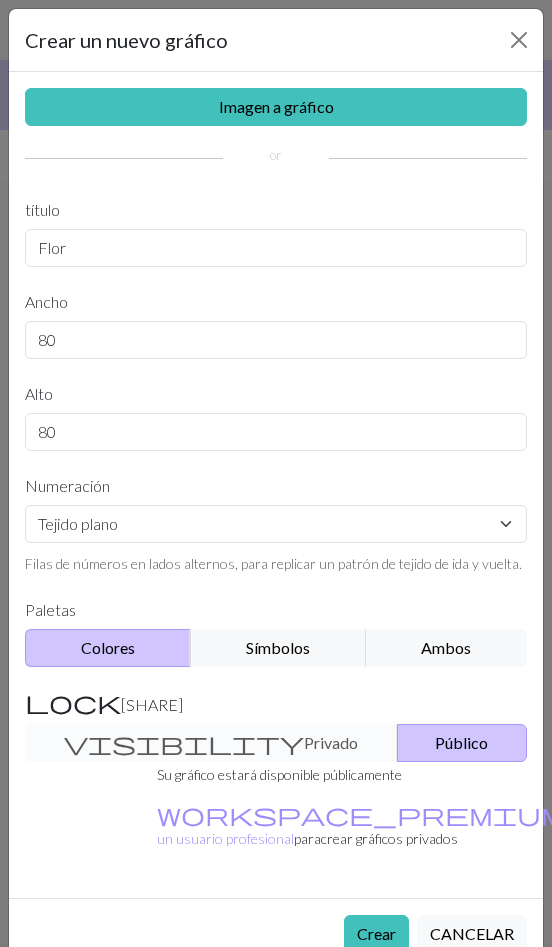 click on "Símbolos" at bounding box center [278, 648] 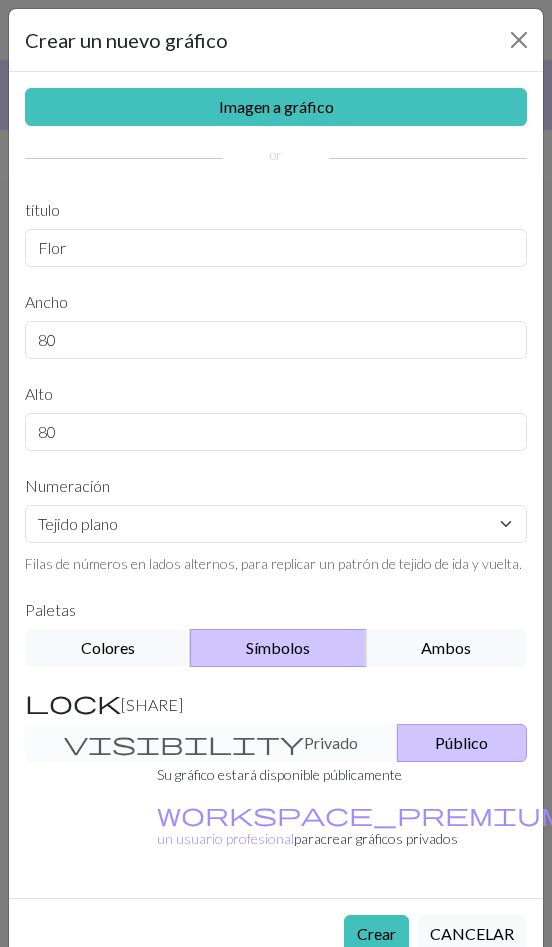 click on "Crear" at bounding box center (376, 934) 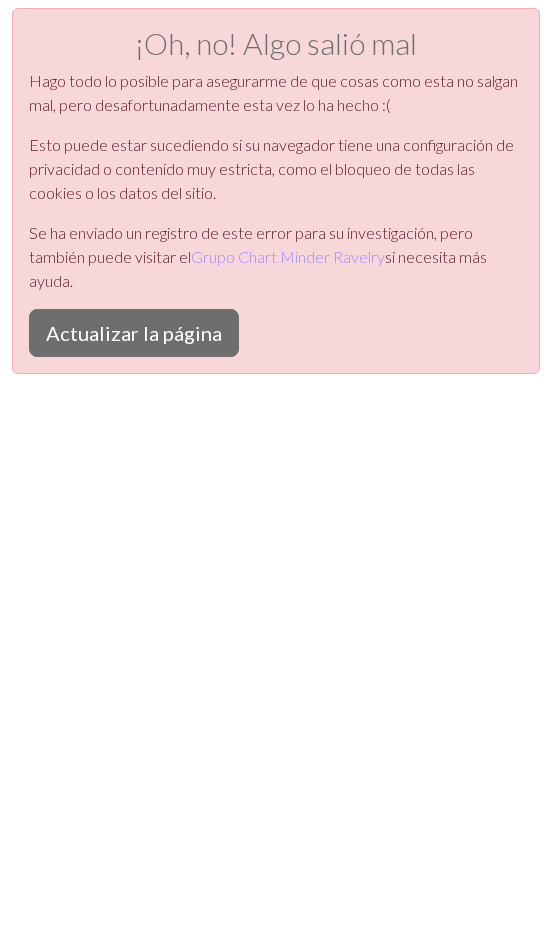 click on "Actualizar la página" at bounding box center [134, 333] 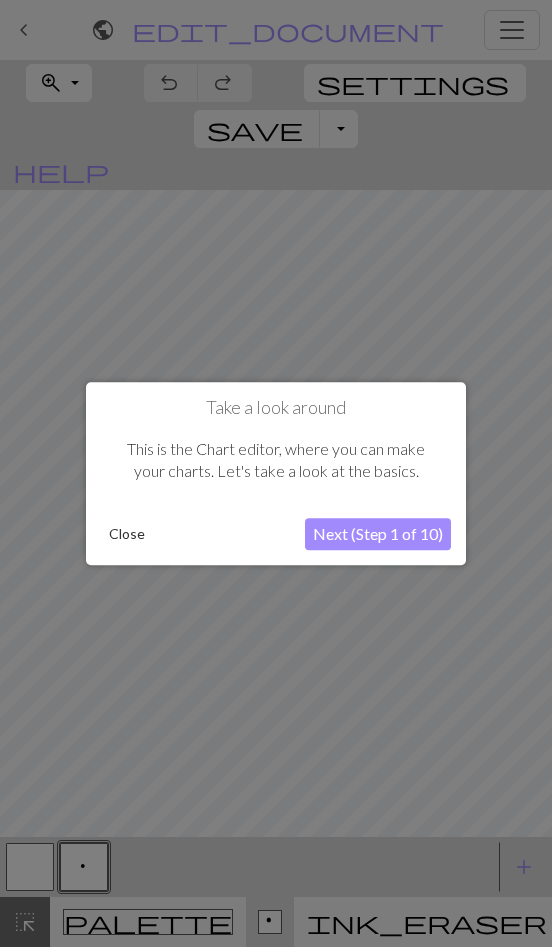 scroll, scrollTop: 0, scrollLeft: 0, axis: both 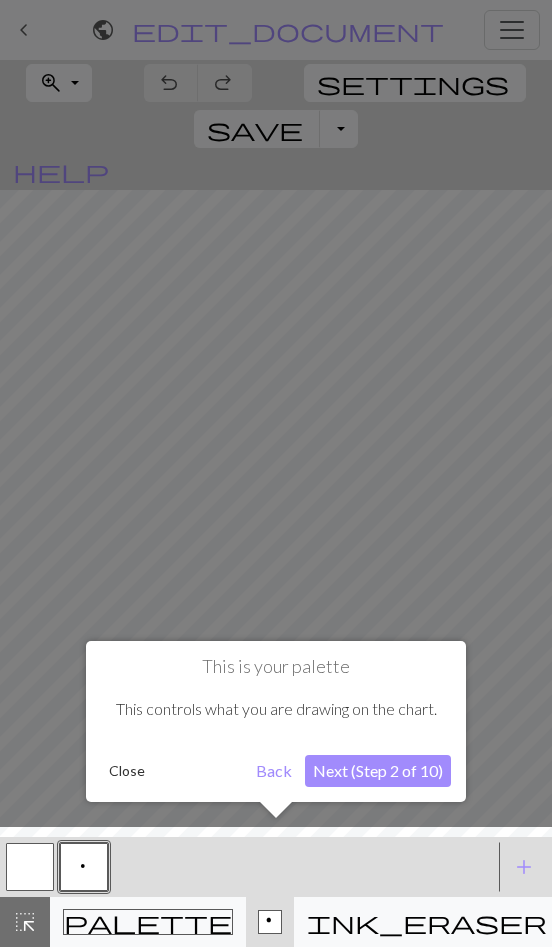 click at bounding box center [276, 473] 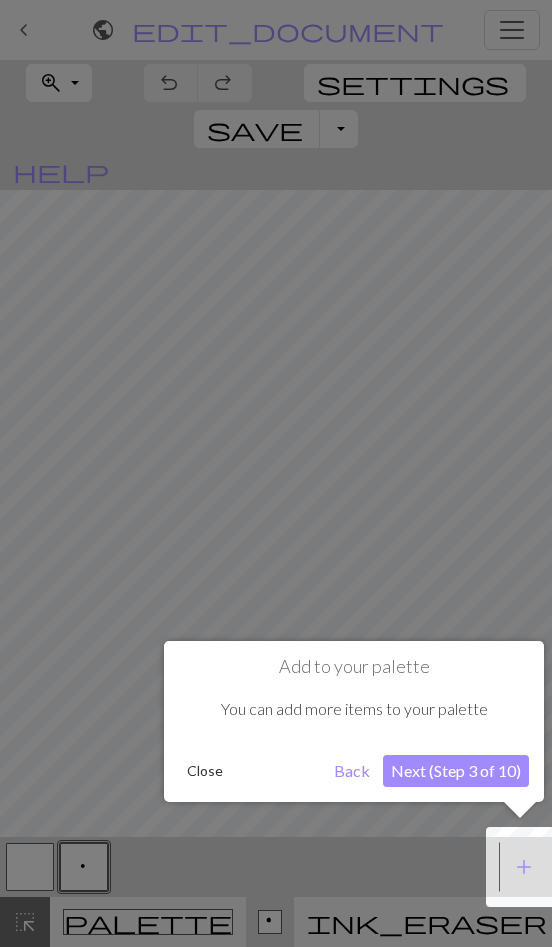 click on "Close" at bounding box center [205, 771] 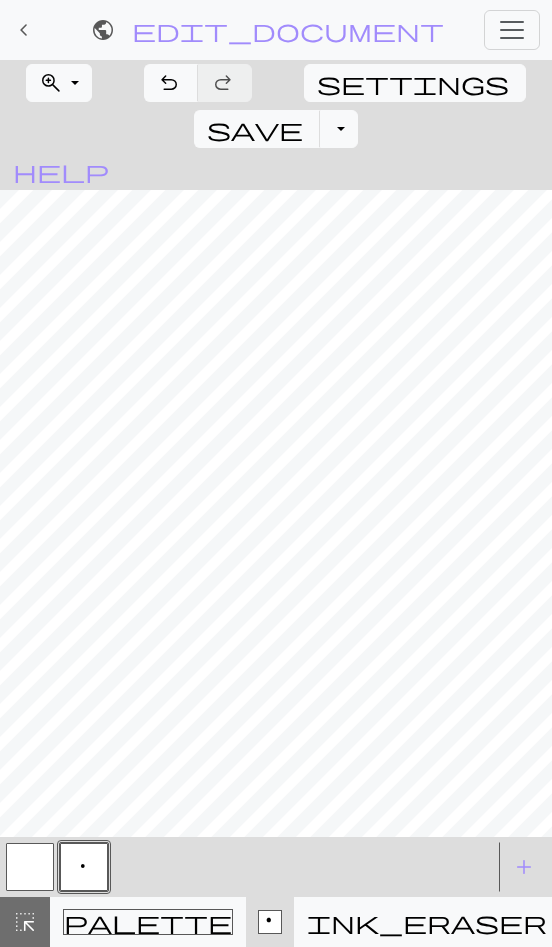click on "undo Undo Undo" at bounding box center [171, 83] 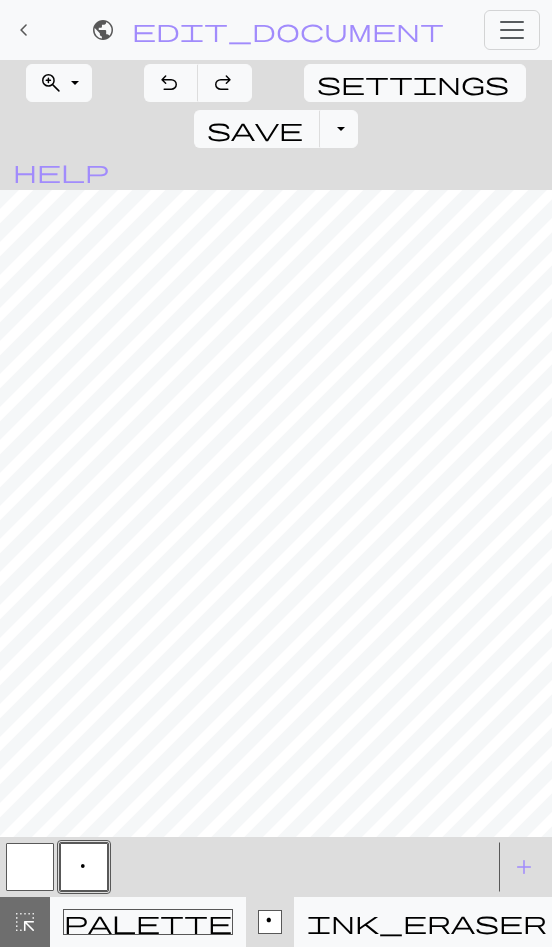 click on "undo Undo Undo redo Redo Redo" at bounding box center [198, 83] 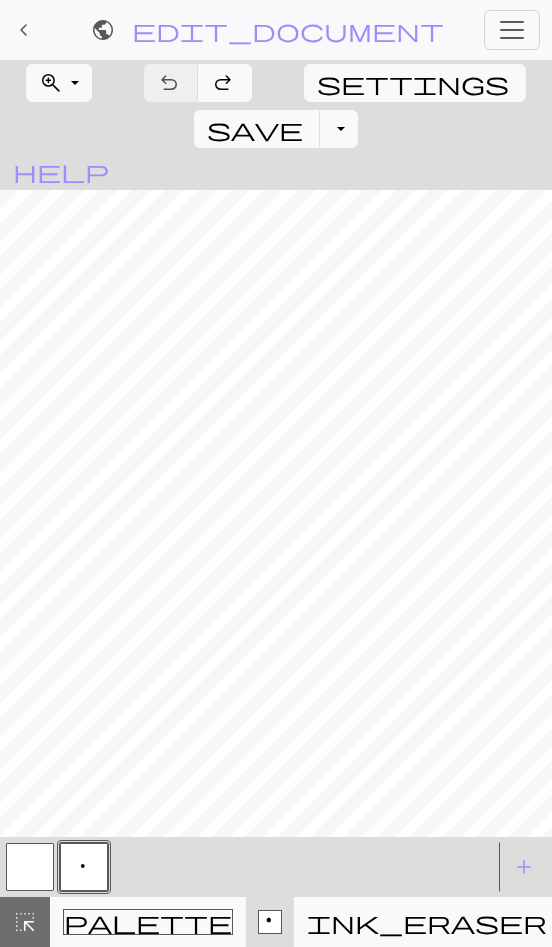 click on "undo Undo Undo redo Redo Redo" at bounding box center (198, 83) 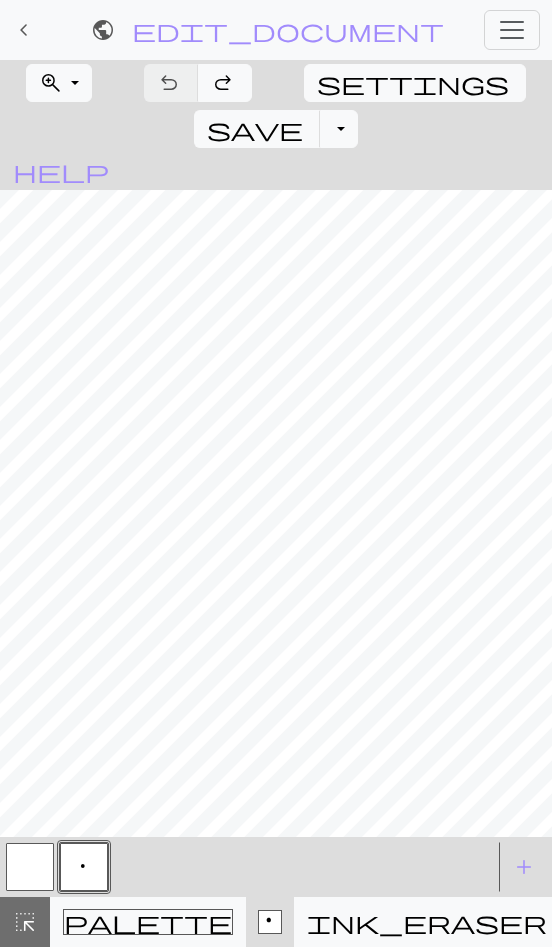 click on "settings" at bounding box center [413, 83] 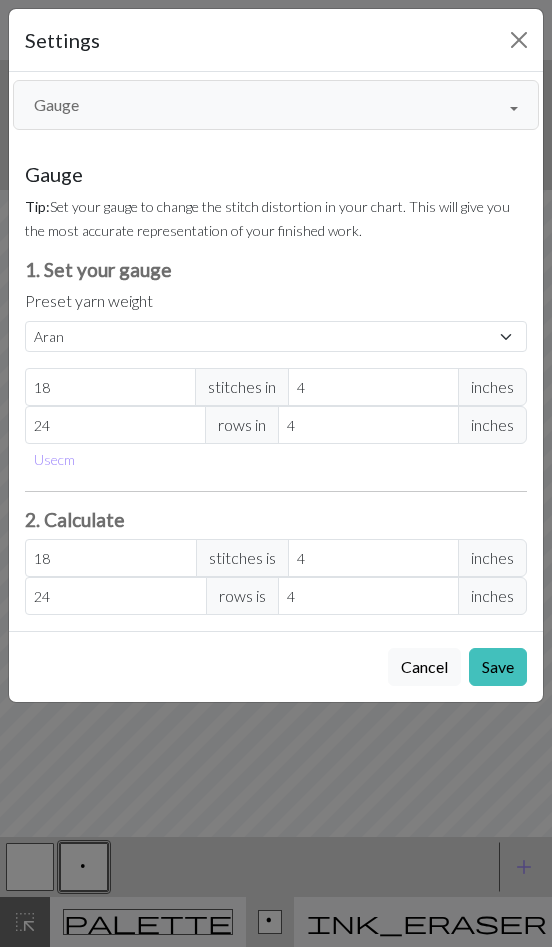 click on "Cancel" at bounding box center [424, 667] 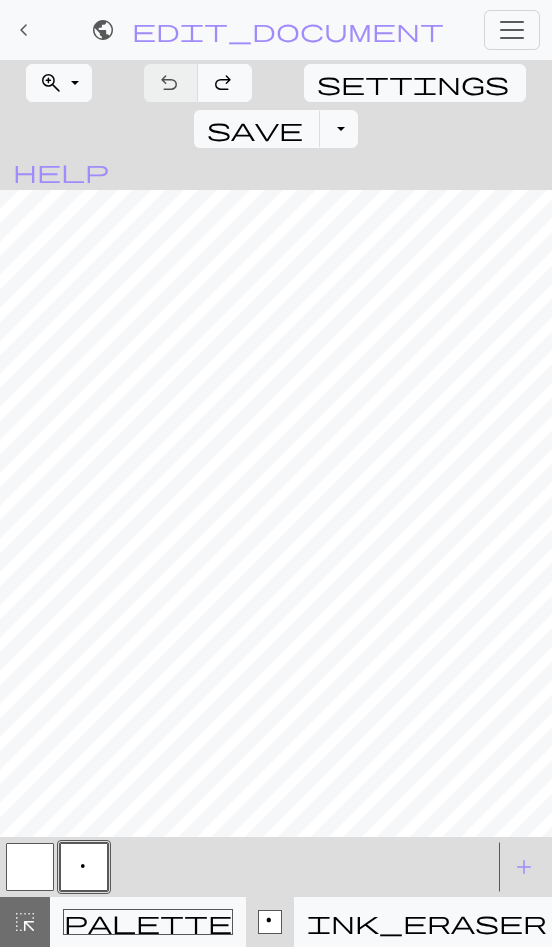 click on "settings" at bounding box center (413, 83) 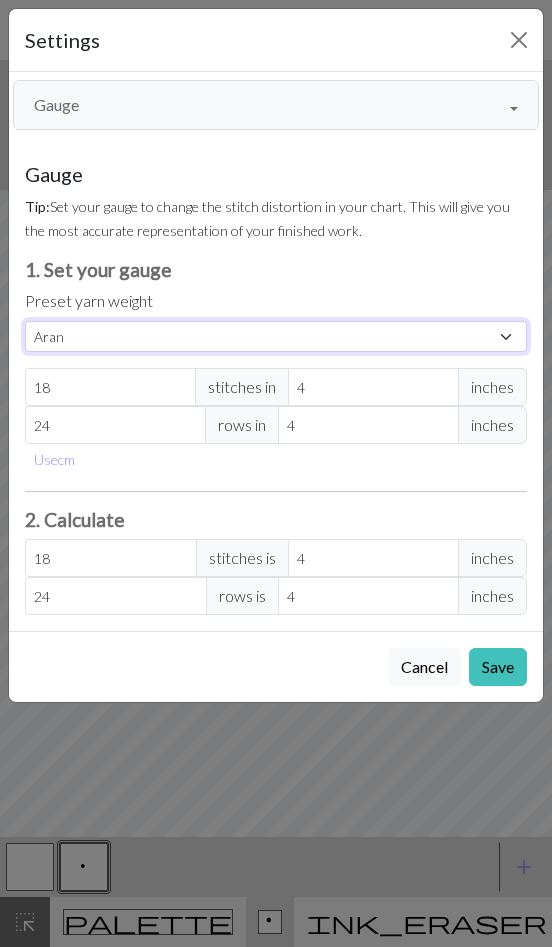 click on "Custom Square Lace Light Fingering Fingering Sport Double knit Worsted Aran Bulky Super Bulky" at bounding box center [276, 336] 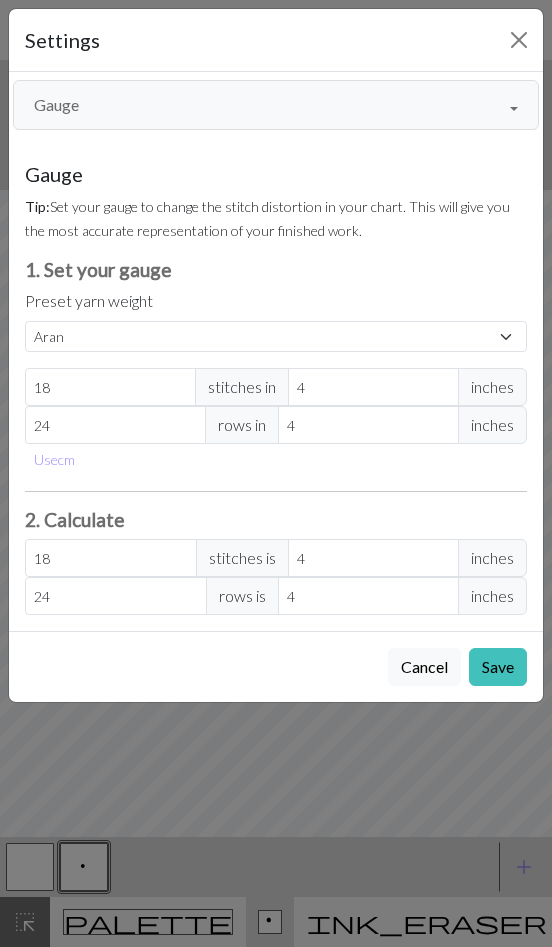 click on "Cancel" at bounding box center [424, 667] 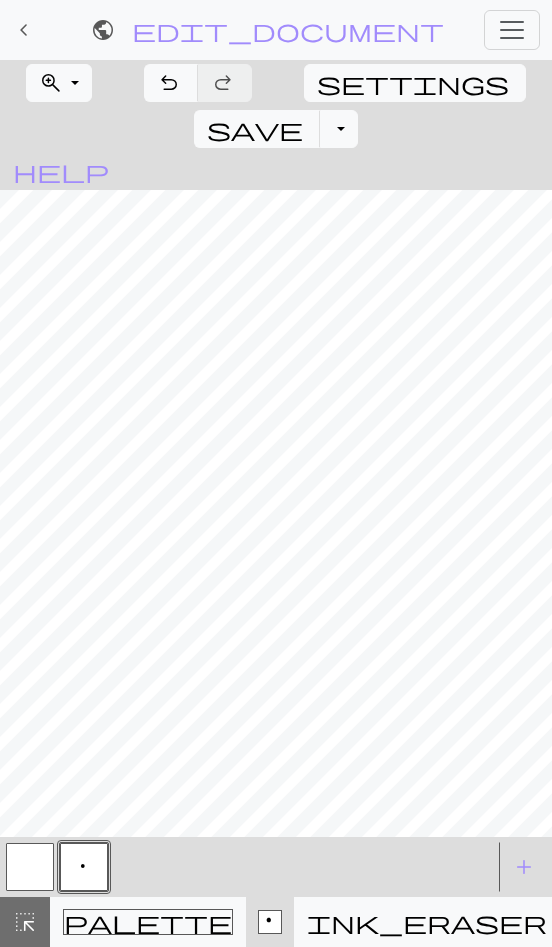 click on "palette   Colour   Colour" at bounding box center (148, 922) 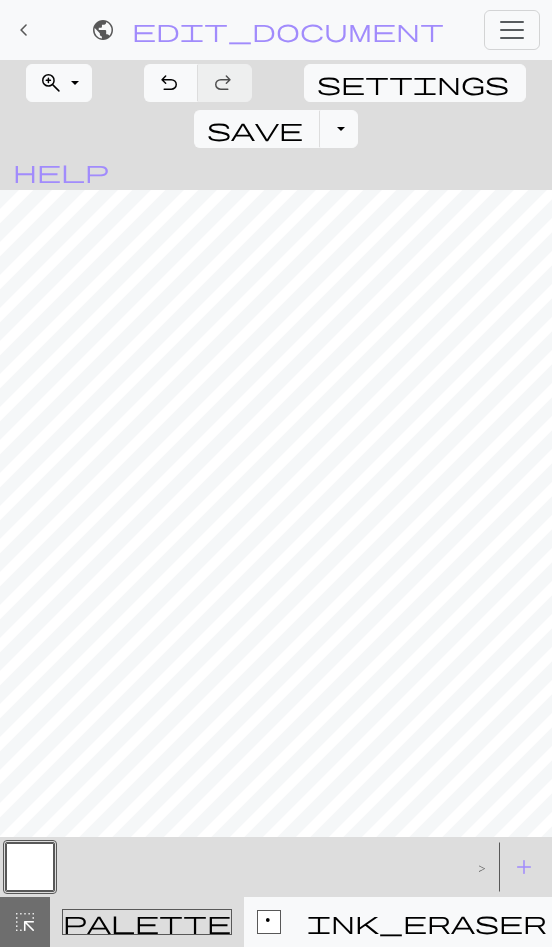 click on "palette" at bounding box center [147, 922] 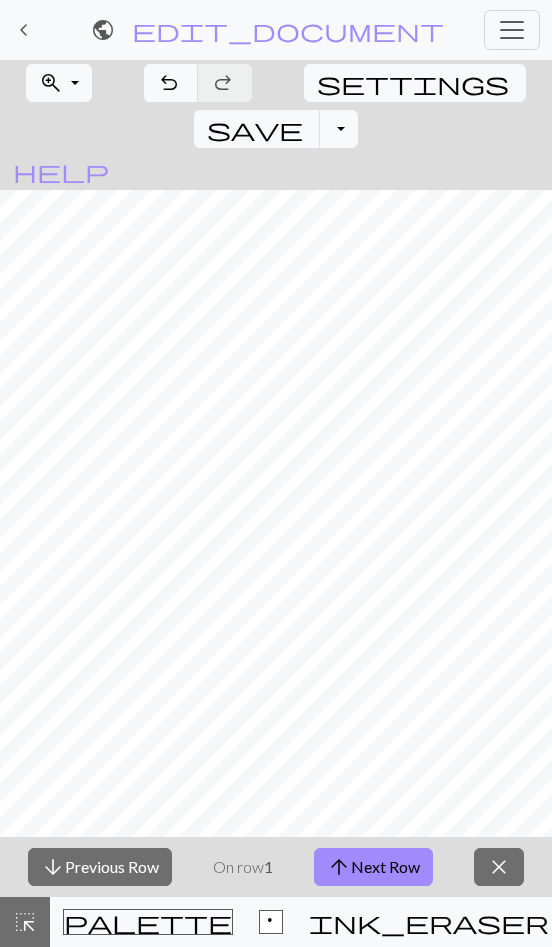 click on "close" at bounding box center [499, 867] 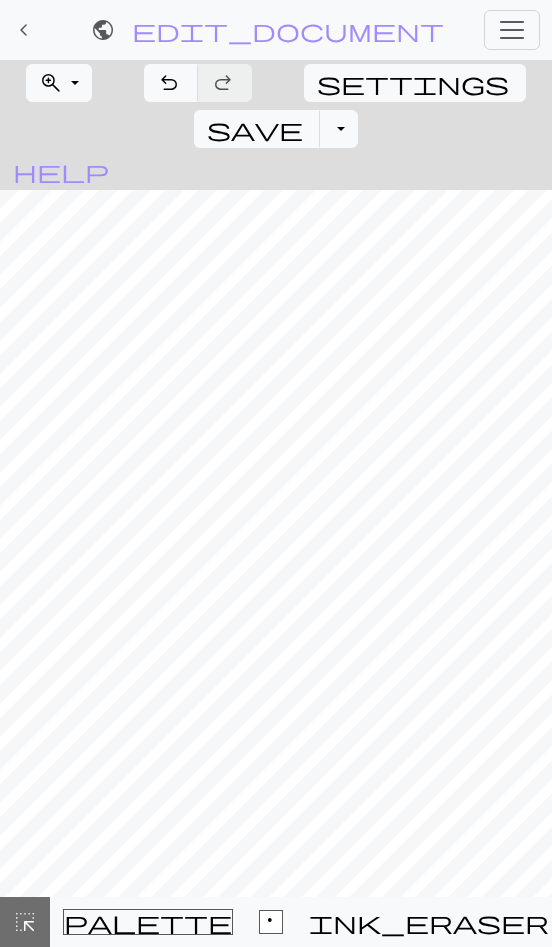 click on "settings" at bounding box center [413, 83] 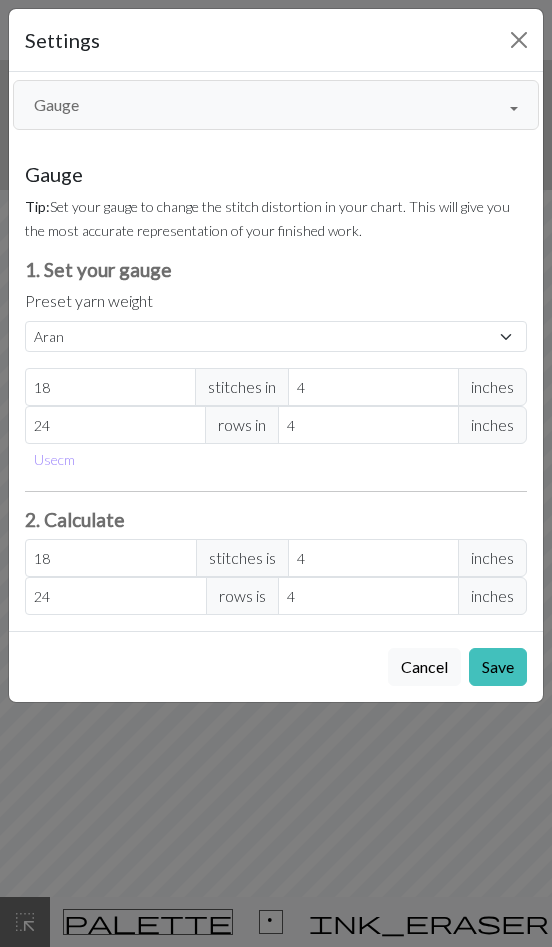 click on "Cancel" at bounding box center (424, 667) 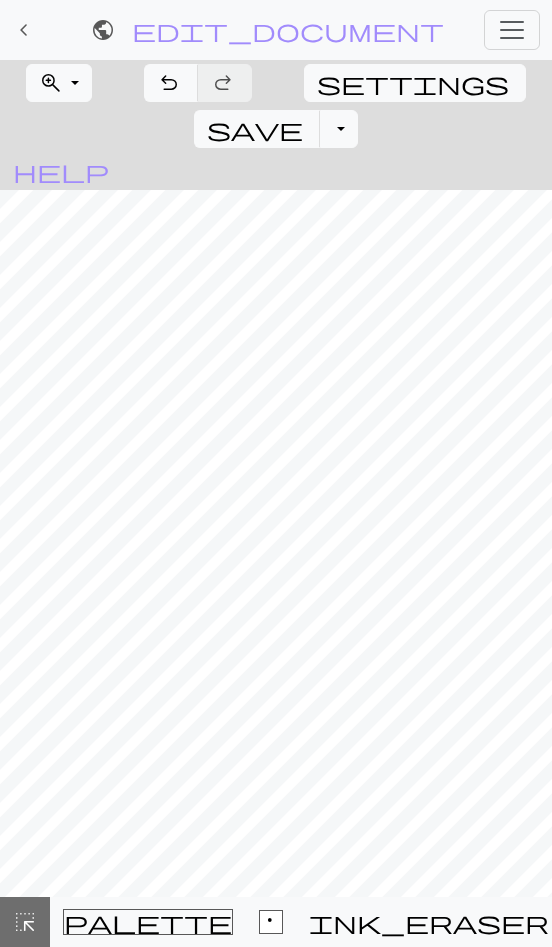 click on "zoom_in Zoom Zoom" at bounding box center (59, 83) 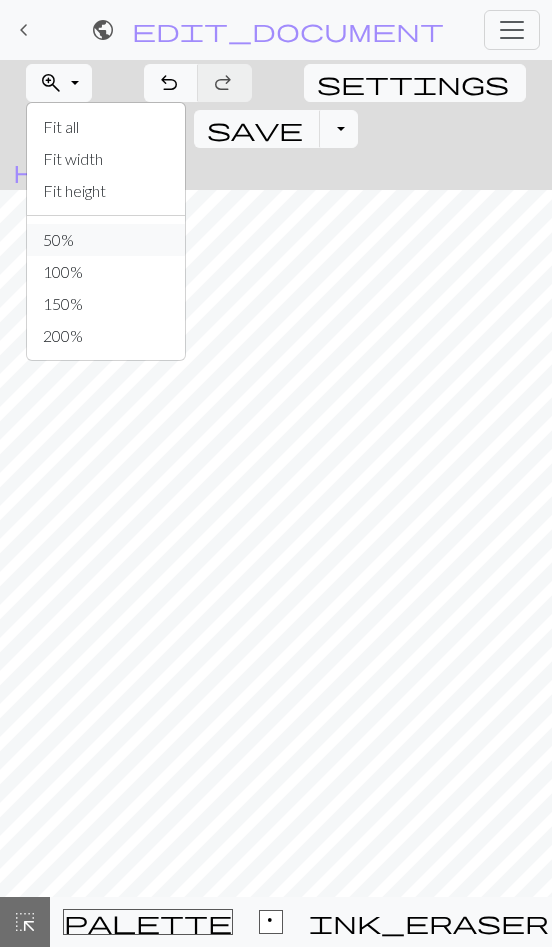 click on "50%" at bounding box center (106, 240) 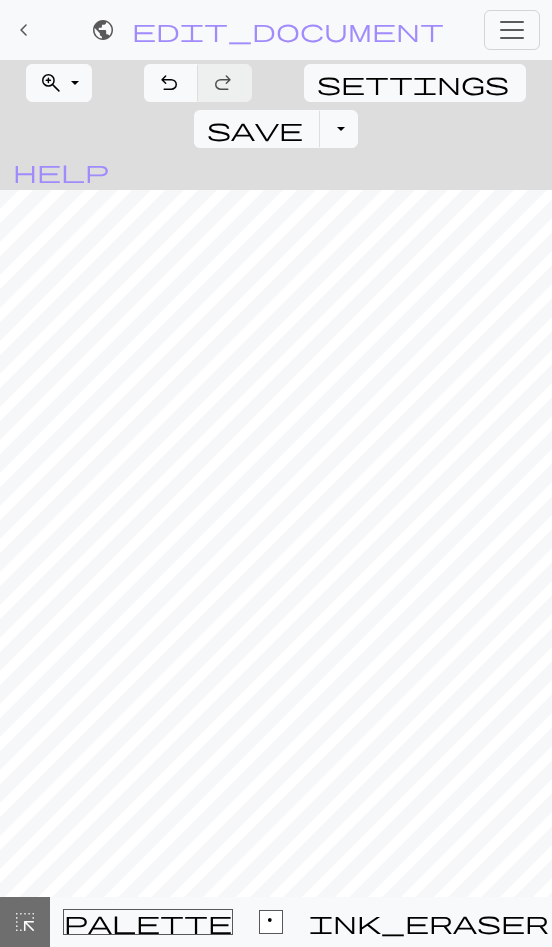 click on "settings" at bounding box center (413, 83) 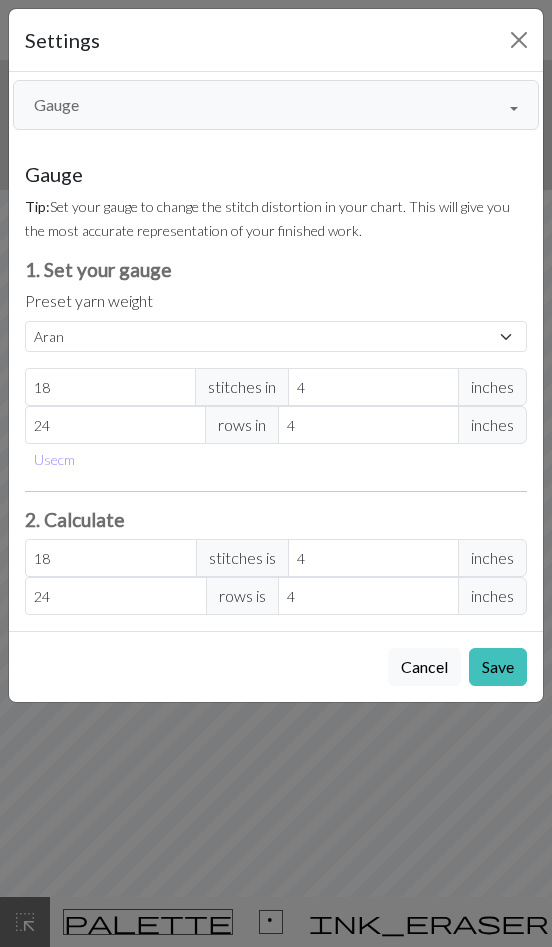 click on "Gauge" at bounding box center (276, 105) 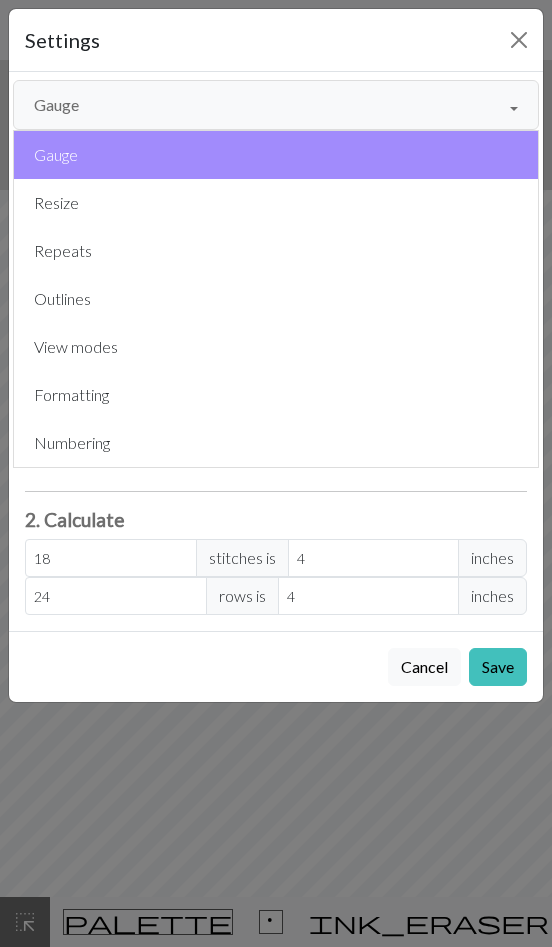 click on "Gauge" at bounding box center [276, 105] 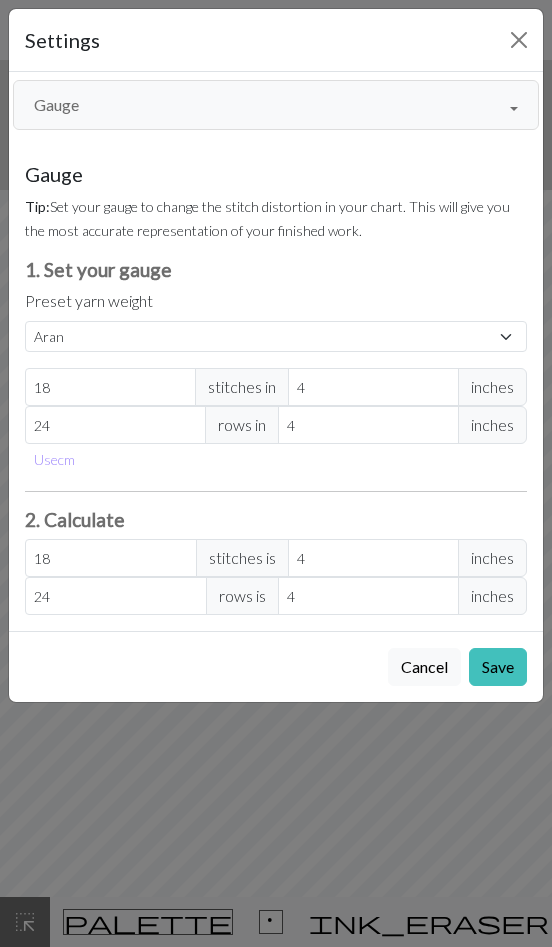 click at bounding box center [519, 40] 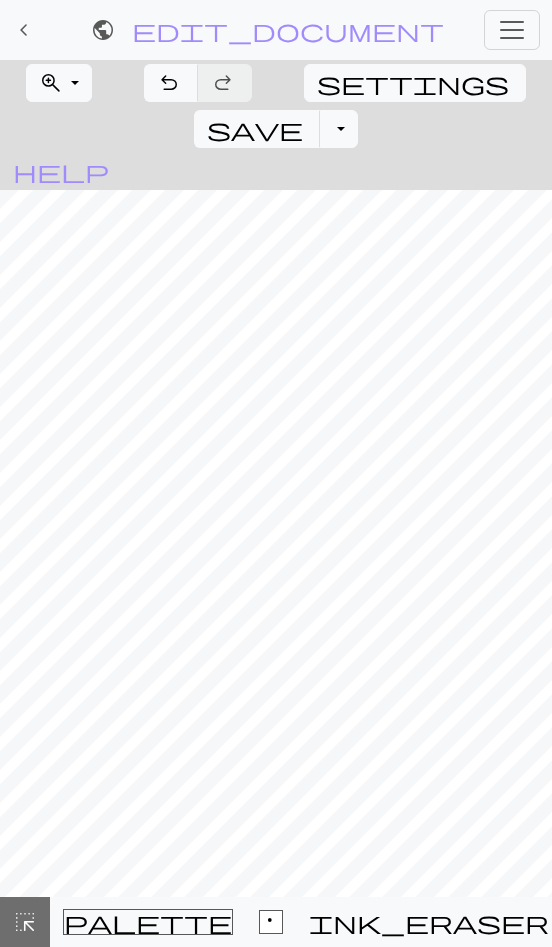 click on "Toggle Dropdown" at bounding box center [339, 129] 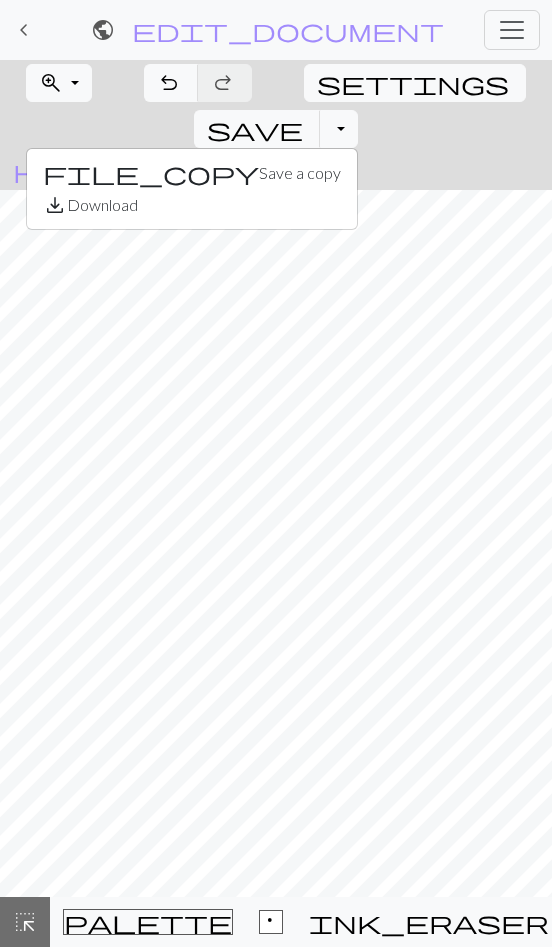 click on "Toggle Dropdown" at bounding box center (339, 129) 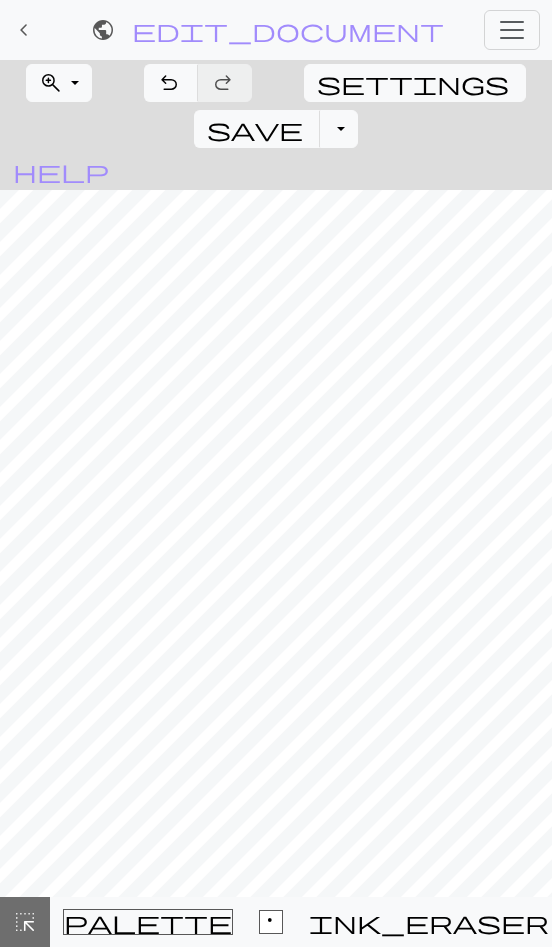 click on "highlight_alt" at bounding box center (25, 922) 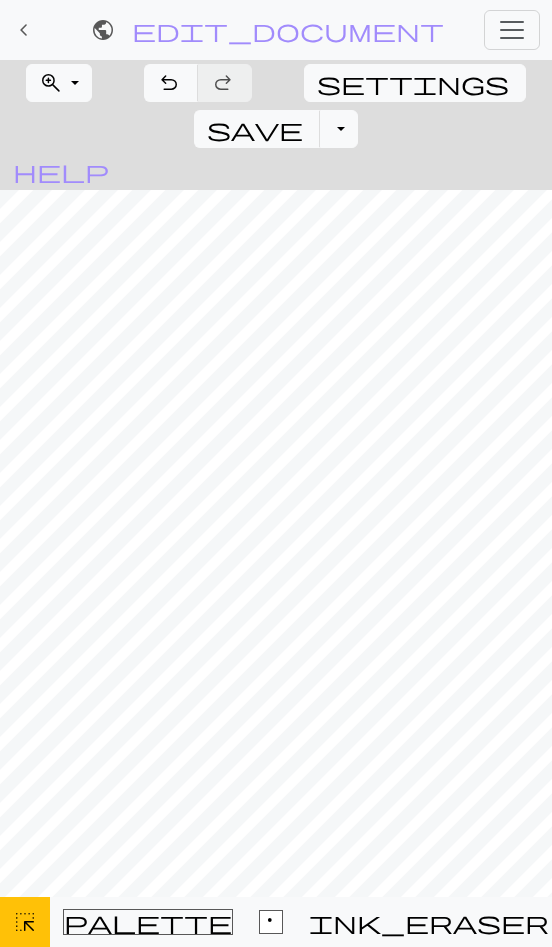 click on "zoom_in Zoom Zoom" at bounding box center (59, 83) 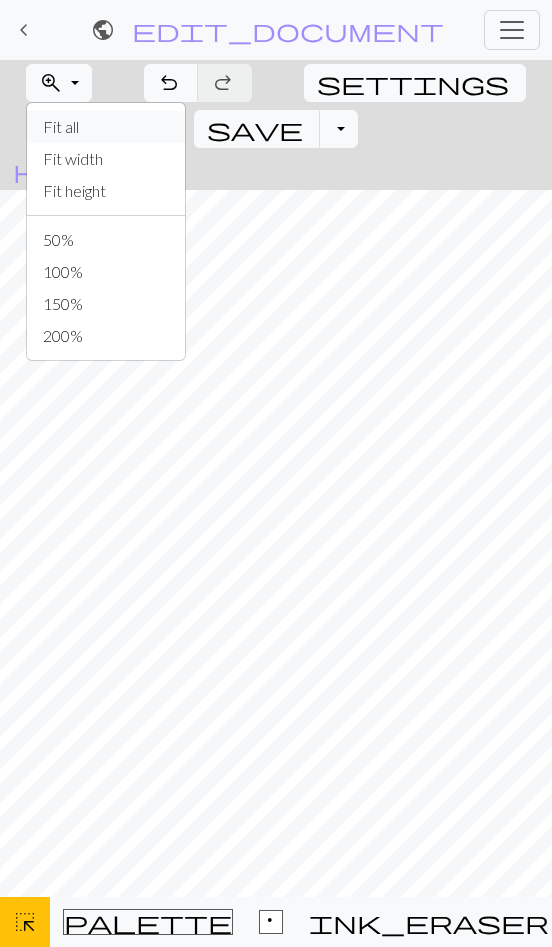 click on "Fit all" at bounding box center (106, 127) 